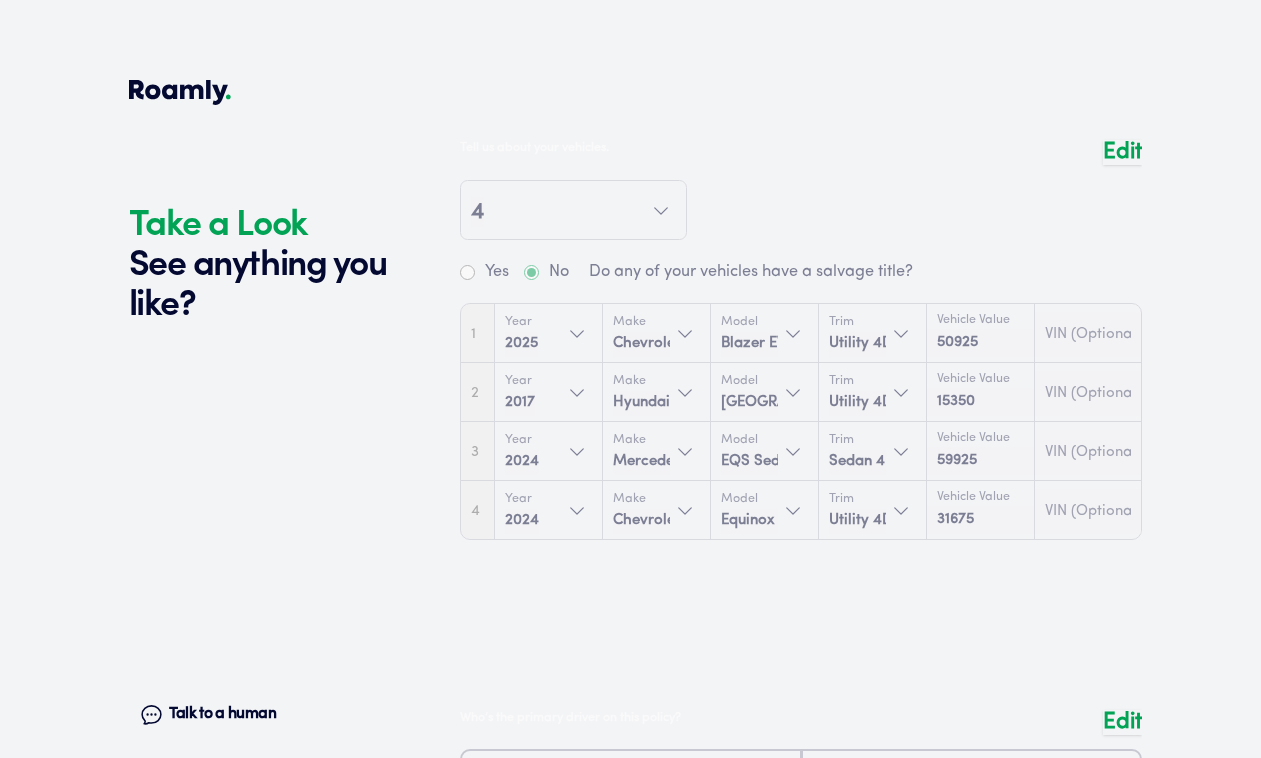 scroll, scrollTop: 2788, scrollLeft: 0, axis: vertical 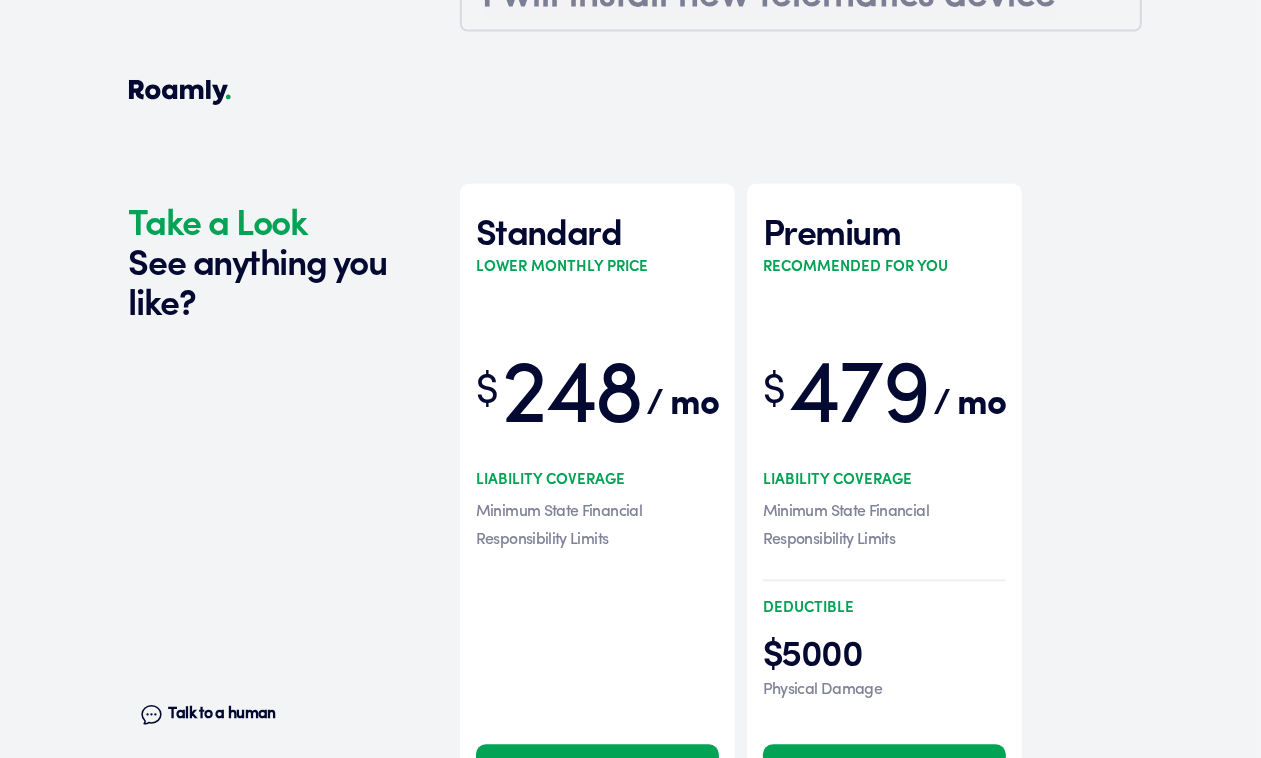 click on "Select" at bounding box center (597, 774) 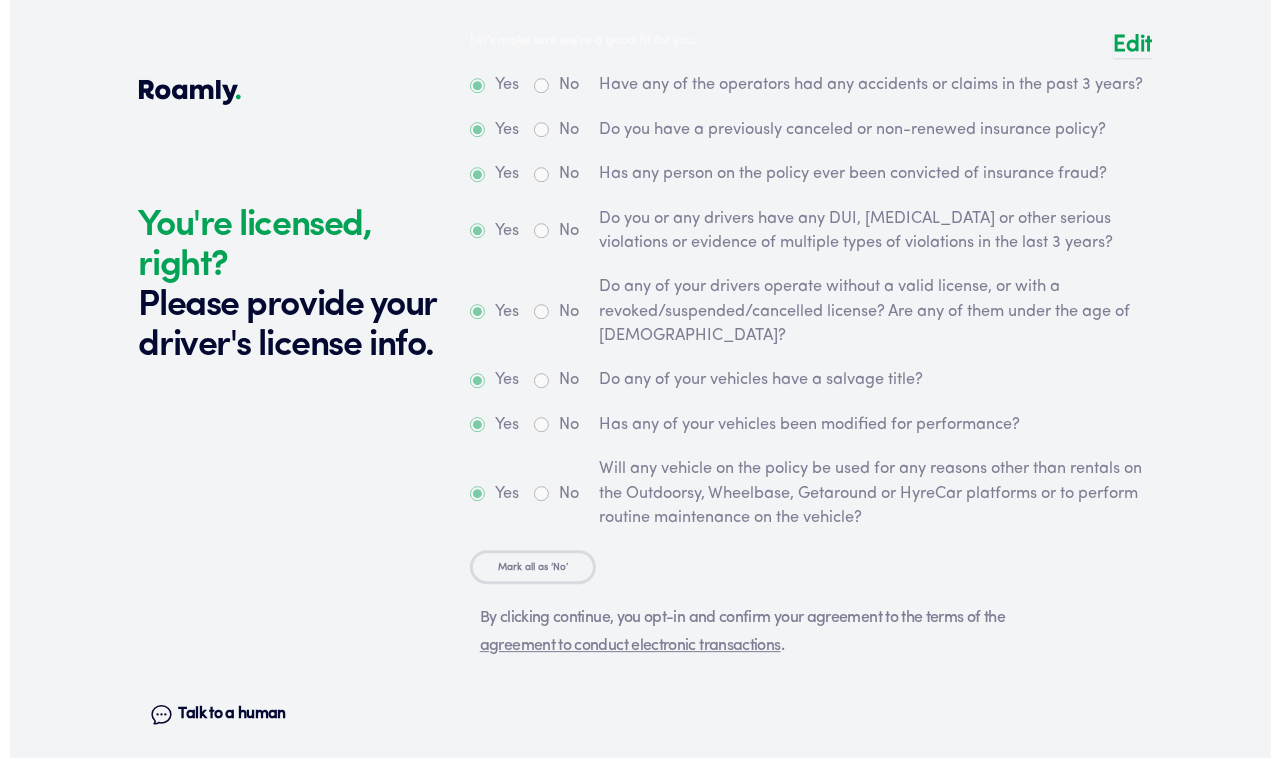 scroll, scrollTop: 4252, scrollLeft: 0, axis: vertical 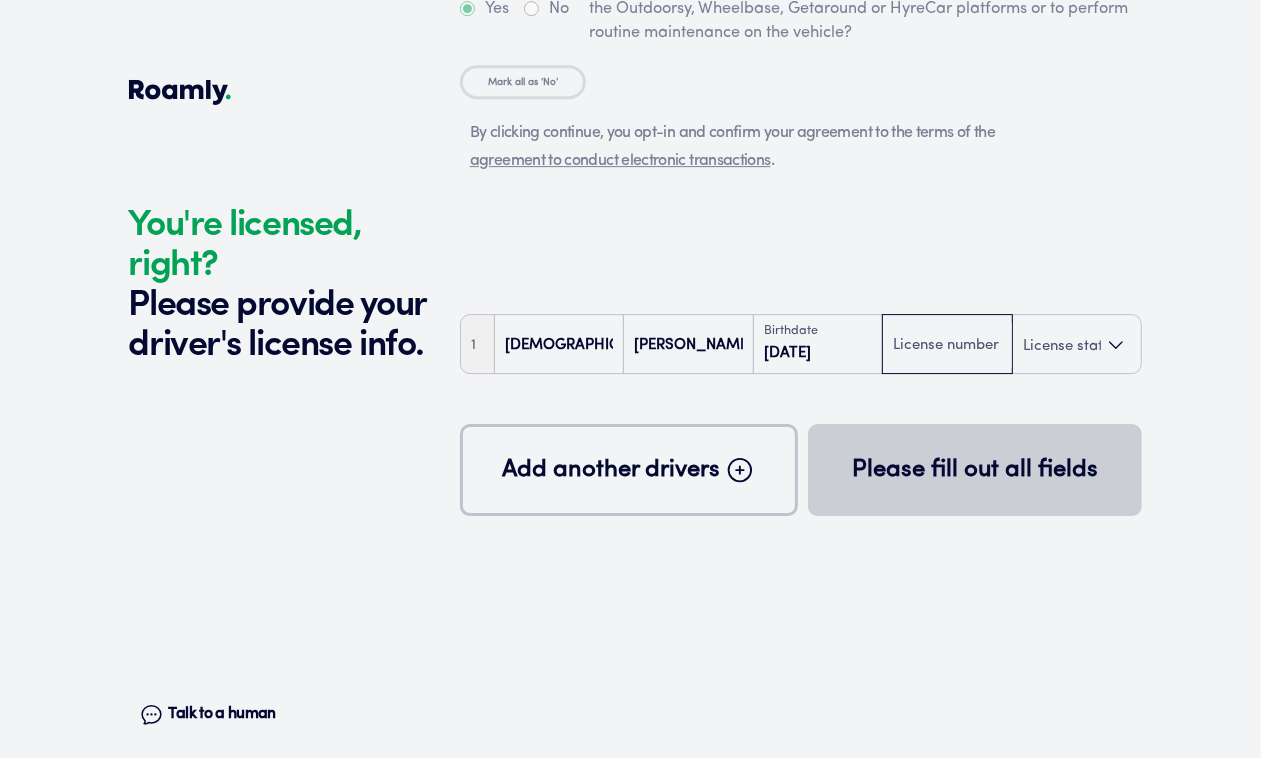 click at bounding box center (947, 346) 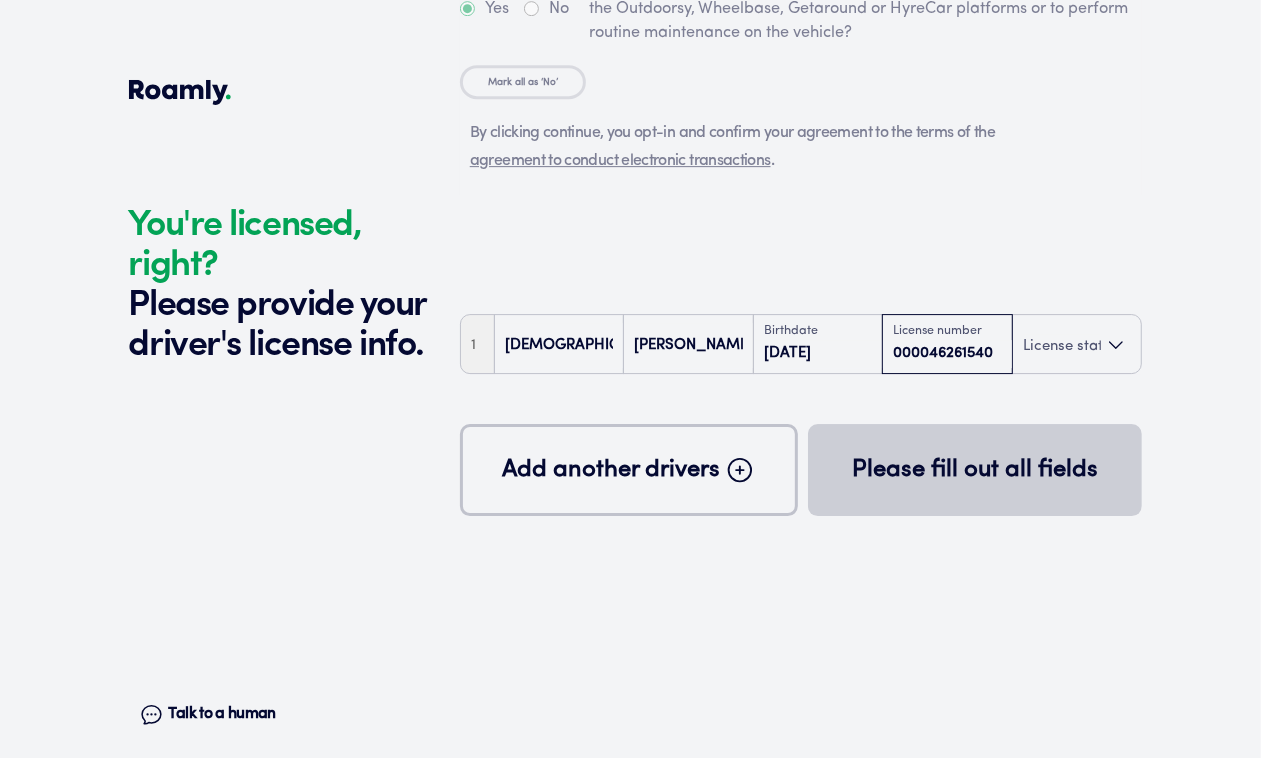 type on "000046261540" 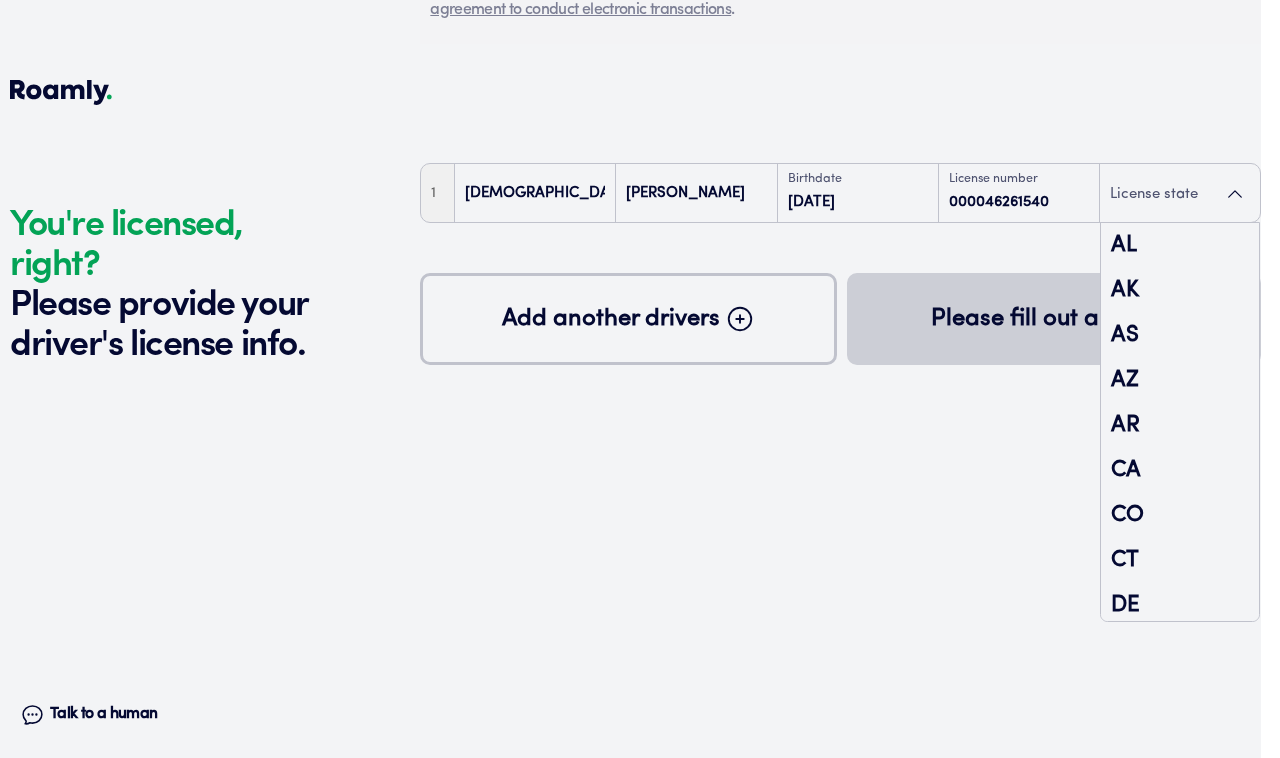 click on "License state" at bounding box center (1180, 194) 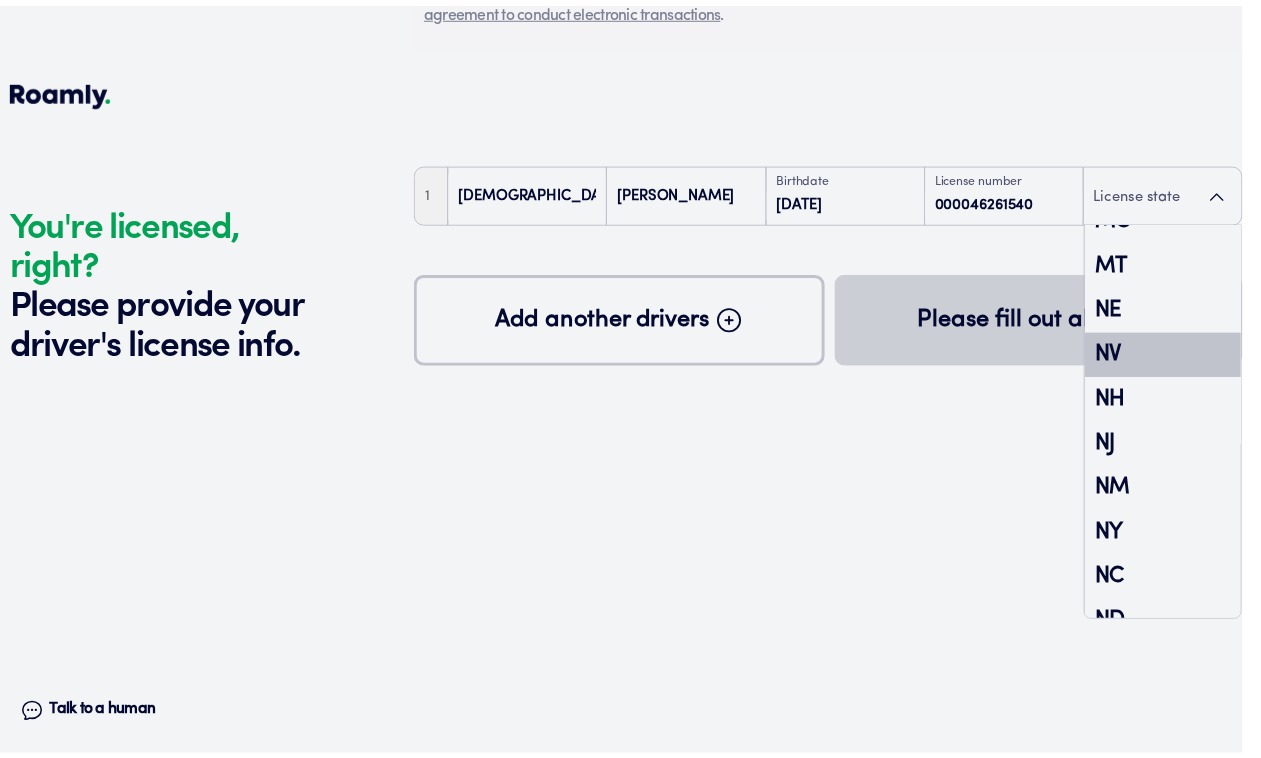 scroll, scrollTop: 1375, scrollLeft: 0, axis: vertical 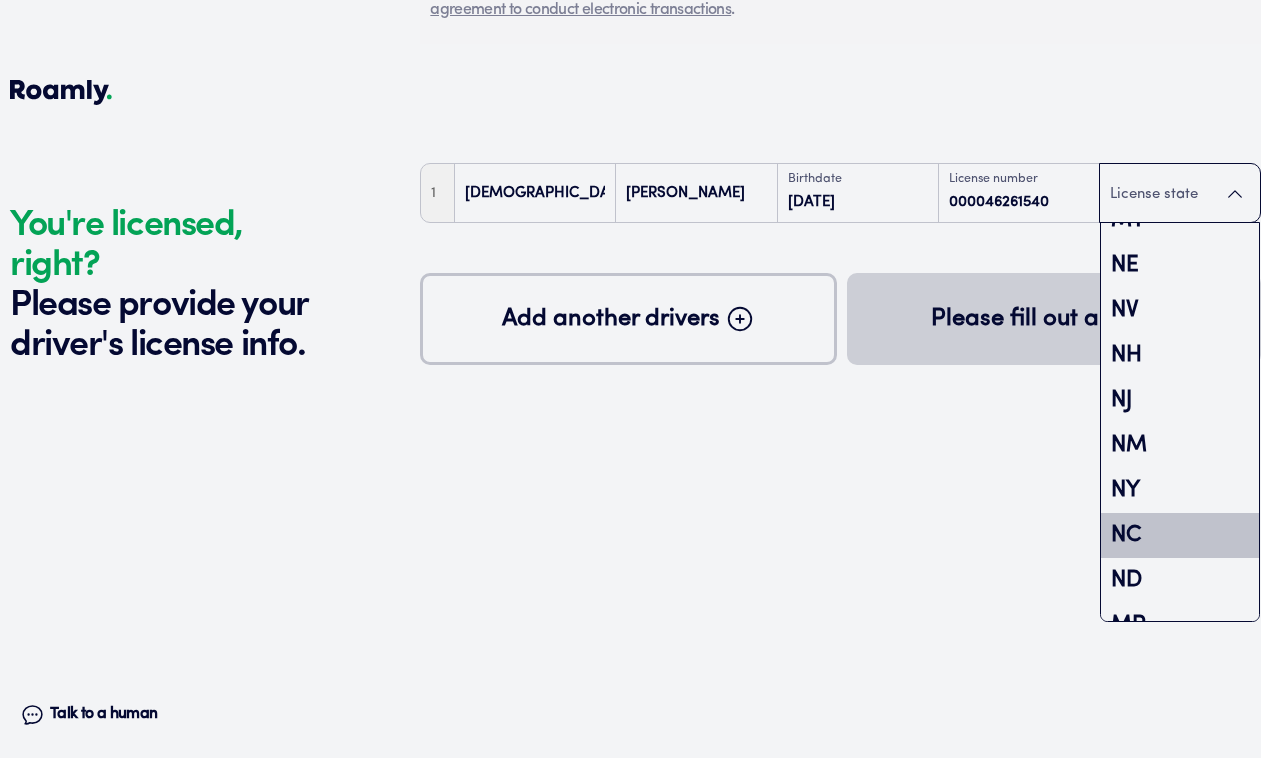 click on "NC" at bounding box center [1180, 535] 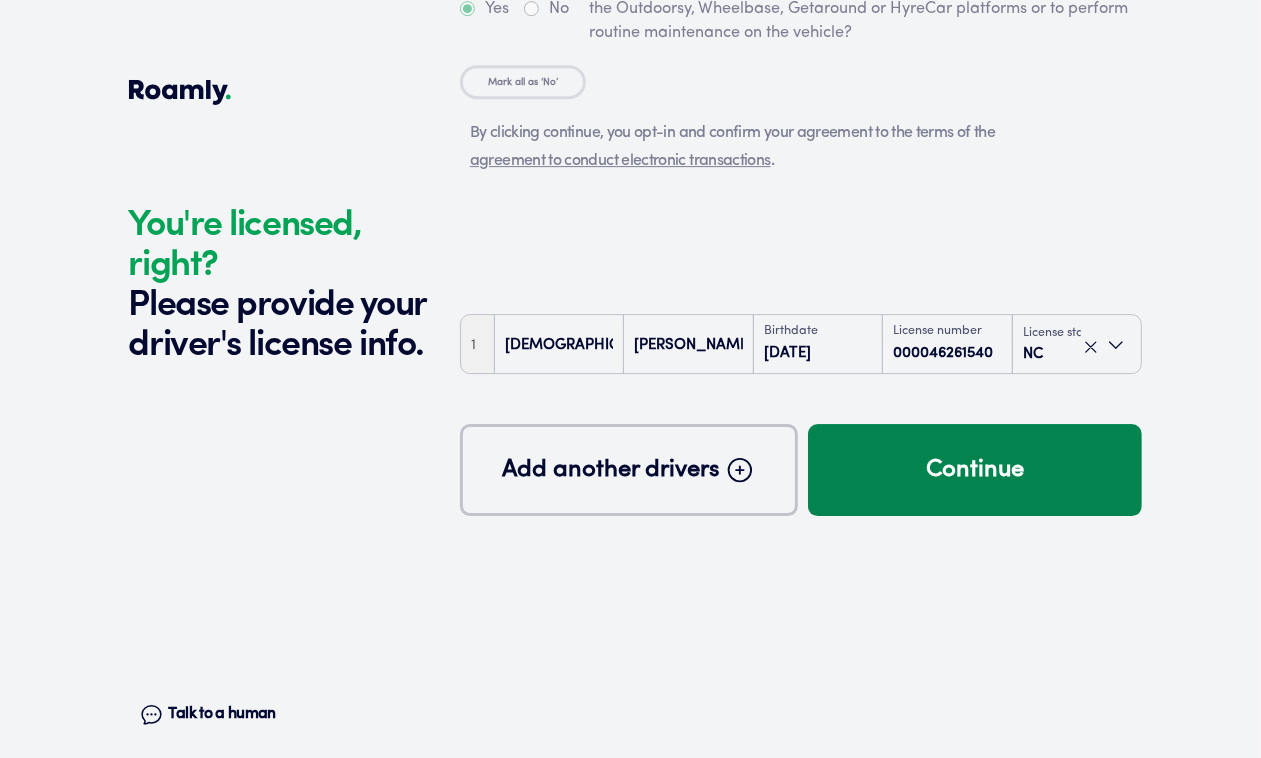 click on "Continue" at bounding box center [975, 470] 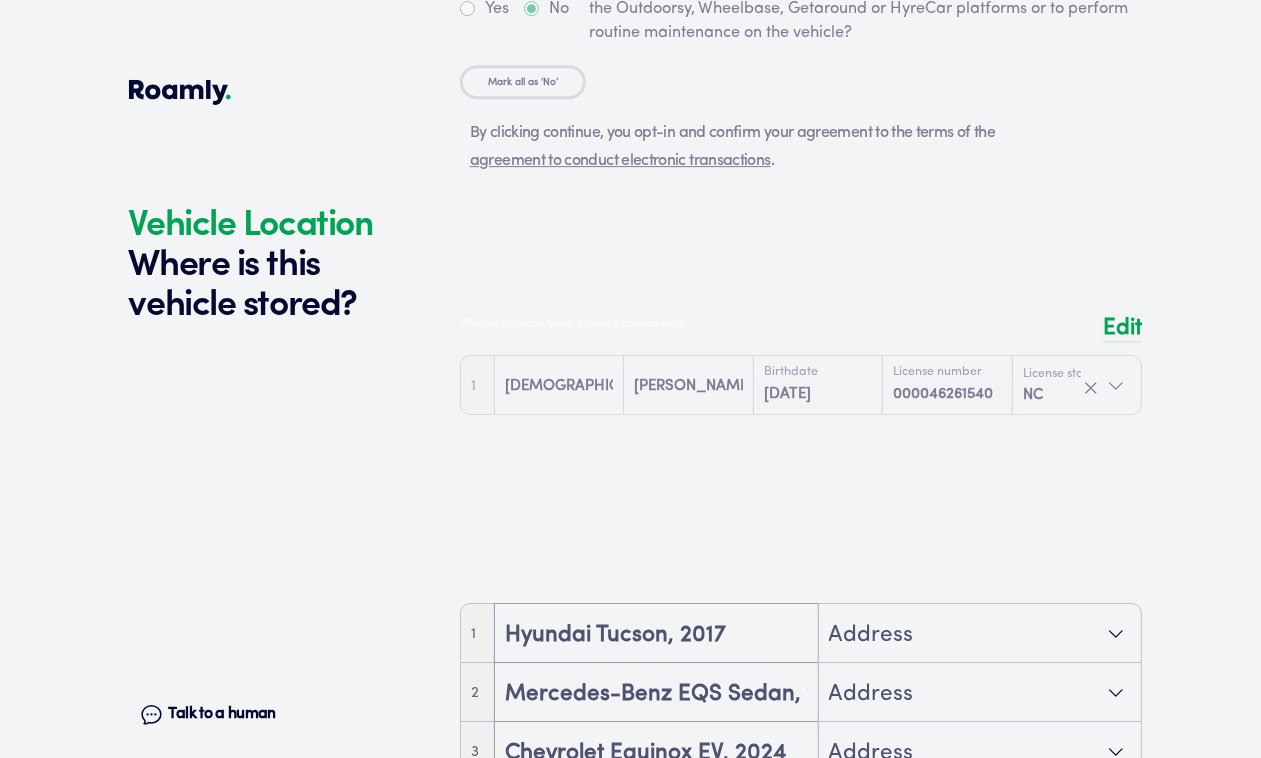scroll, scrollTop: 4541, scrollLeft: 0, axis: vertical 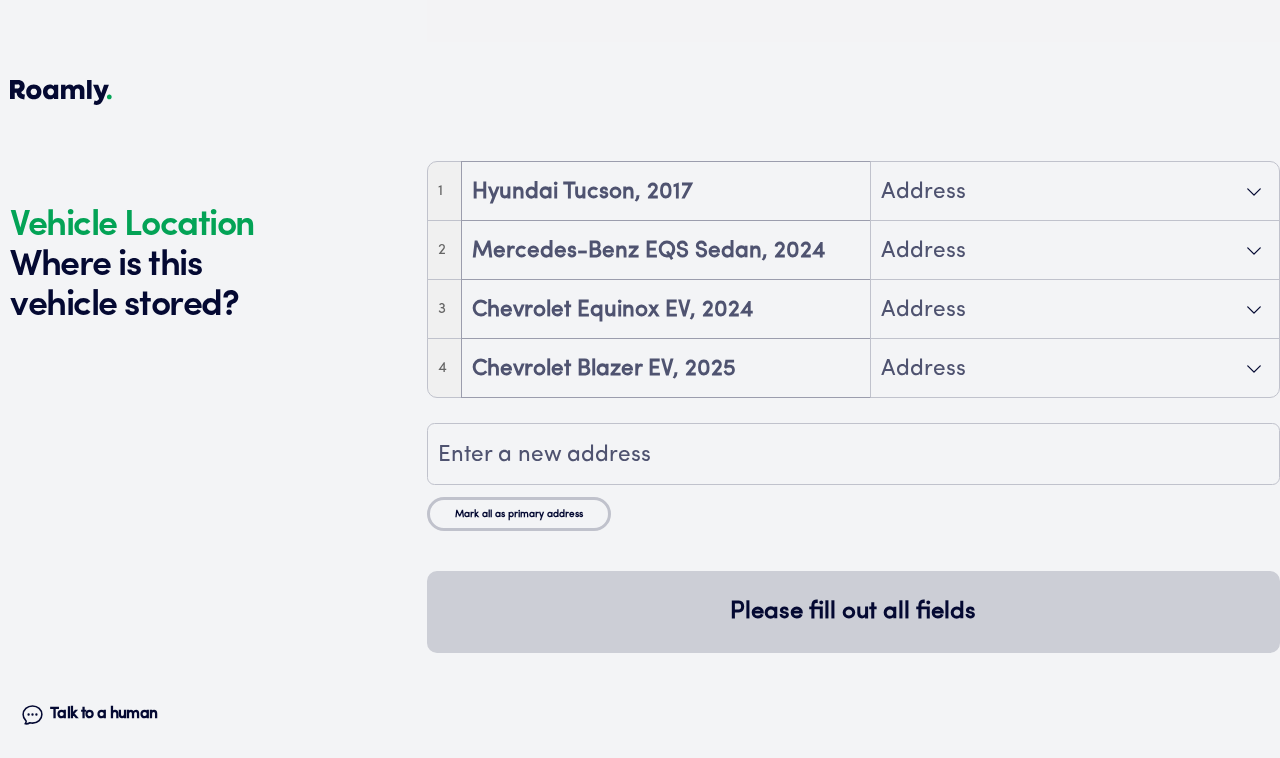 click on "Address" at bounding box center [1075, 192] 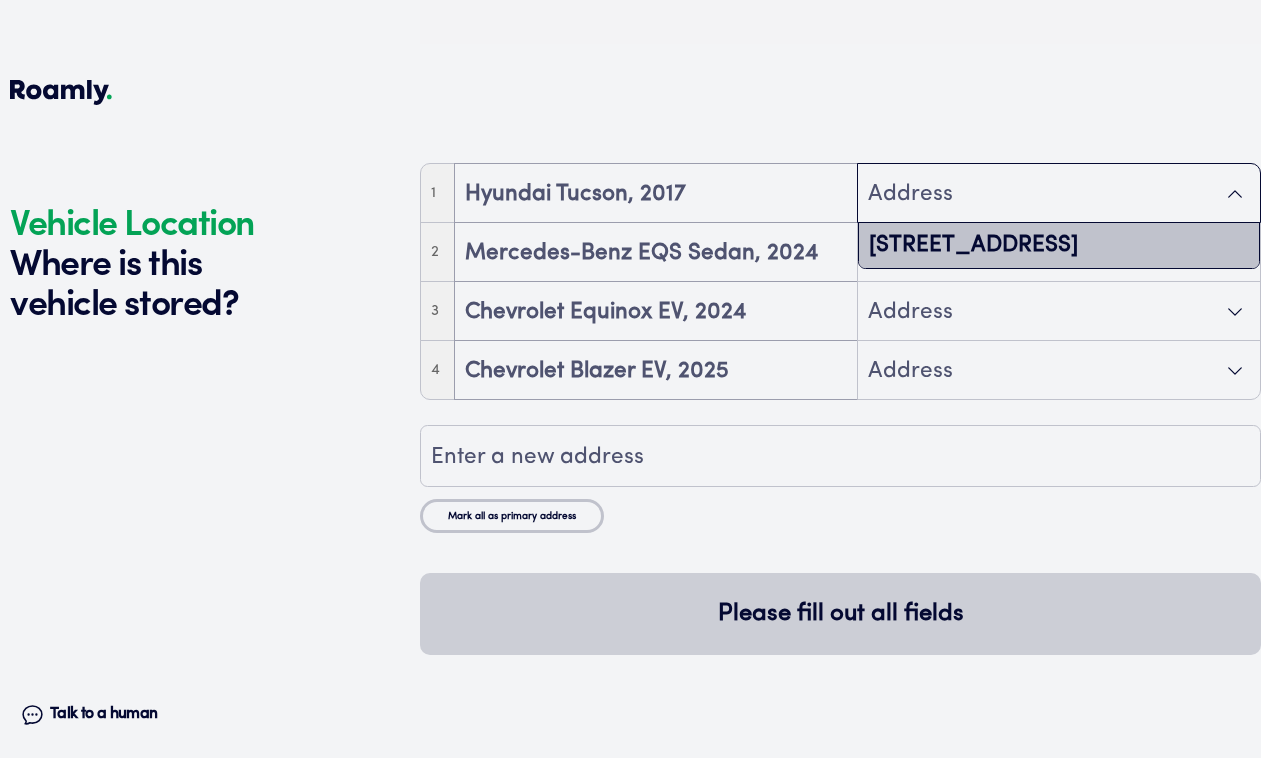 click on "[STREET_ADDRESS]" at bounding box center (1059, 245) 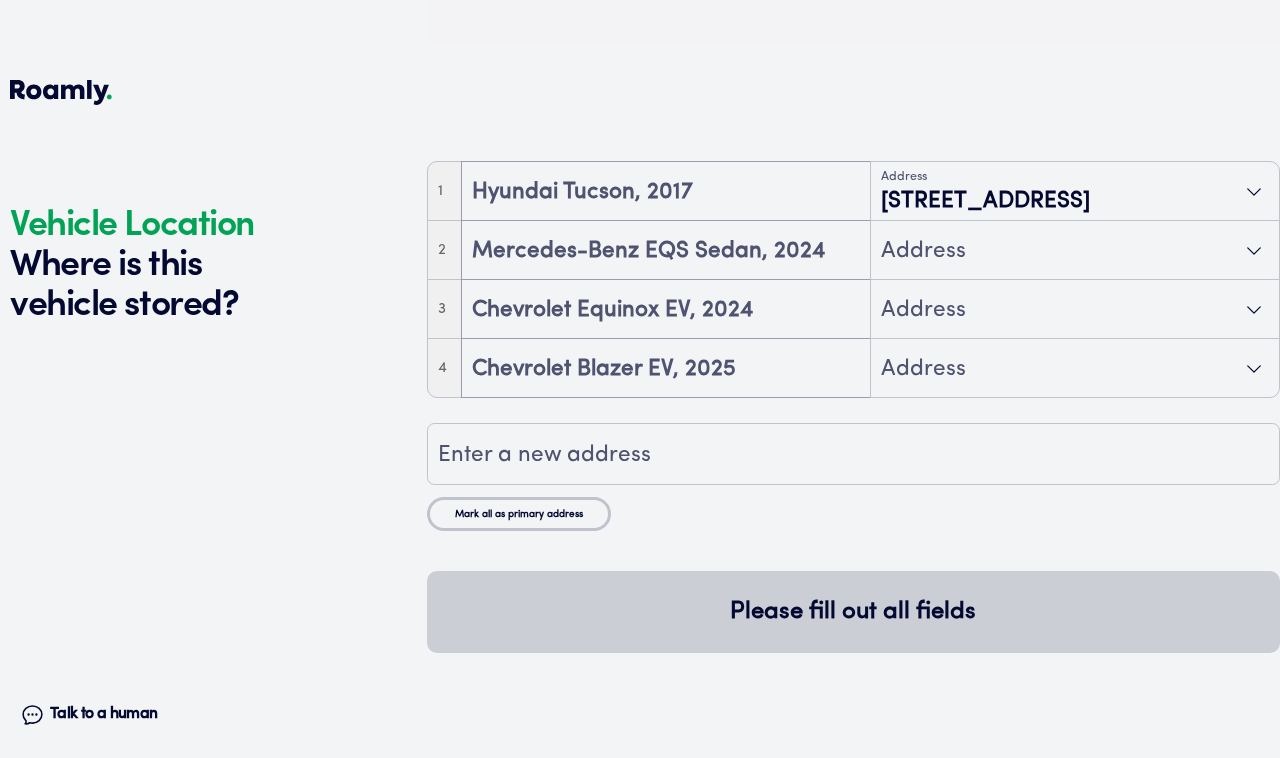 click on "Address" at bounding box center [1075, 251] 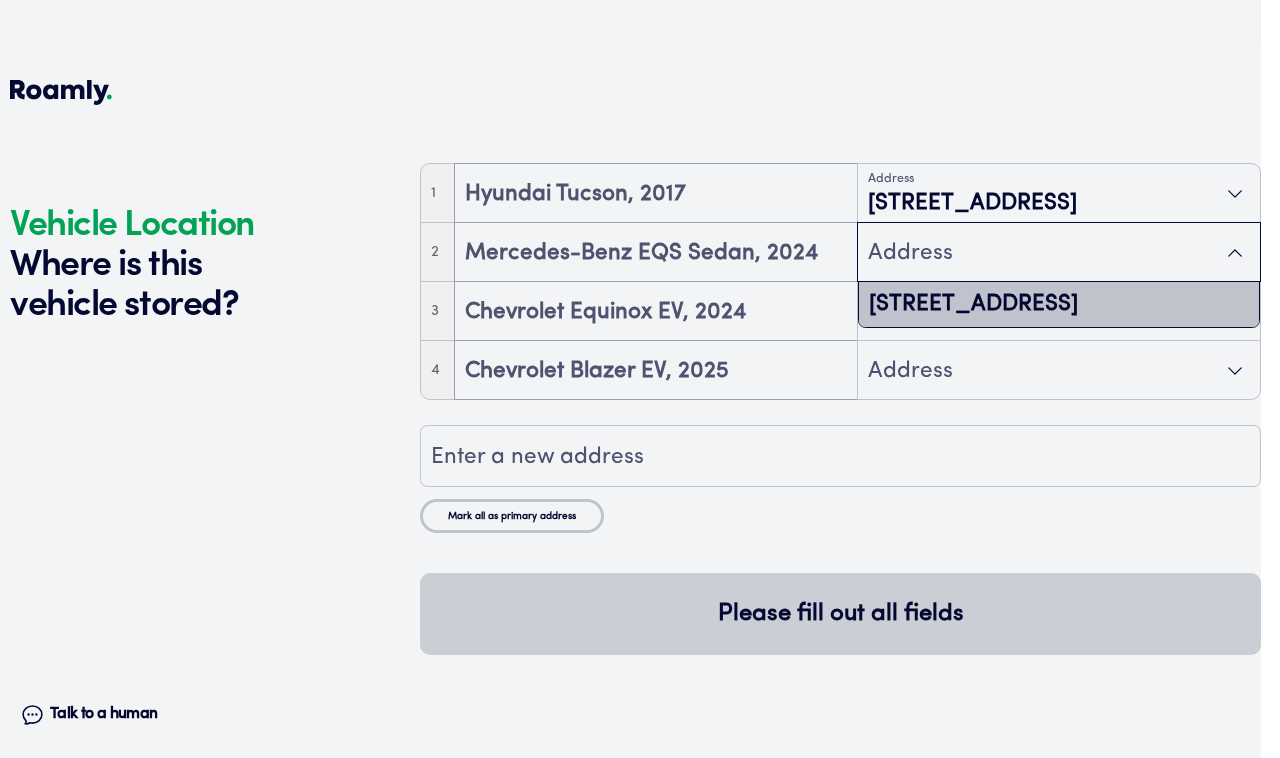 click on "[STREET_ADDRESS]" at bounding box center [1059, 304] 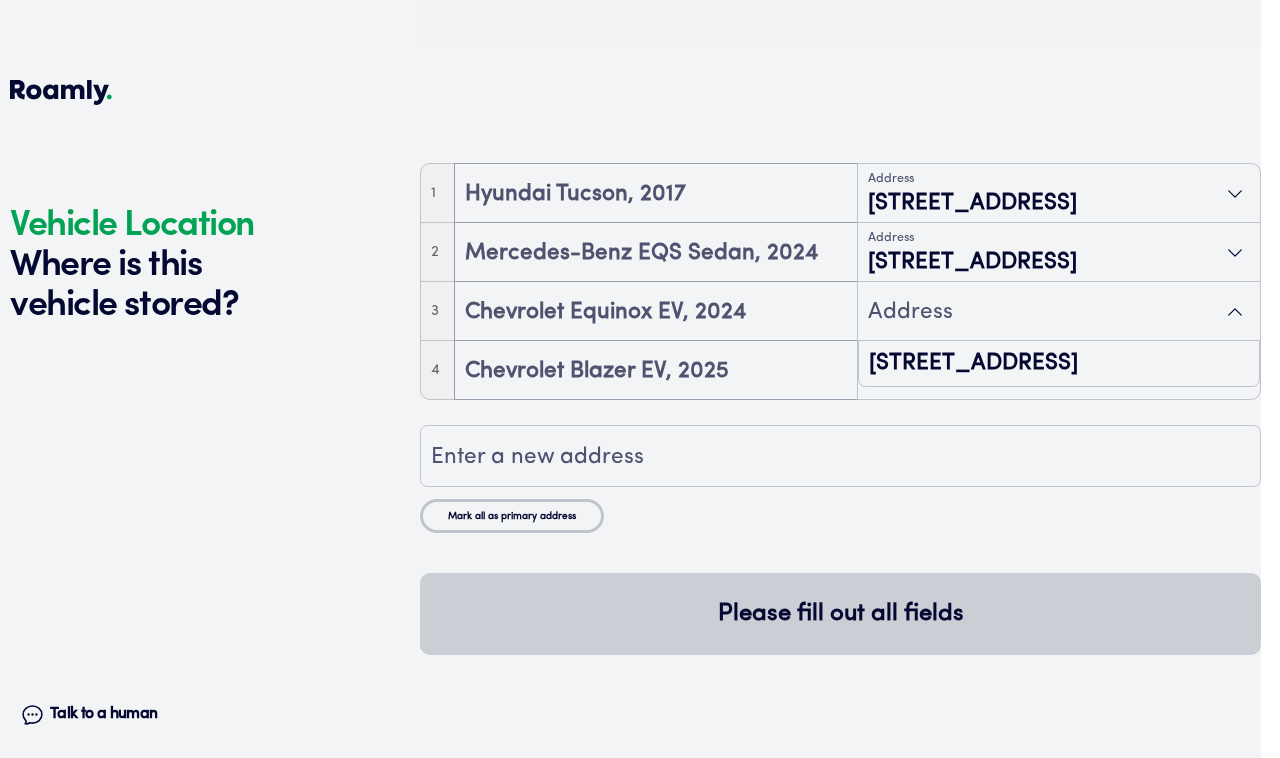 click on "Address" at bounding box center (1059, 312) 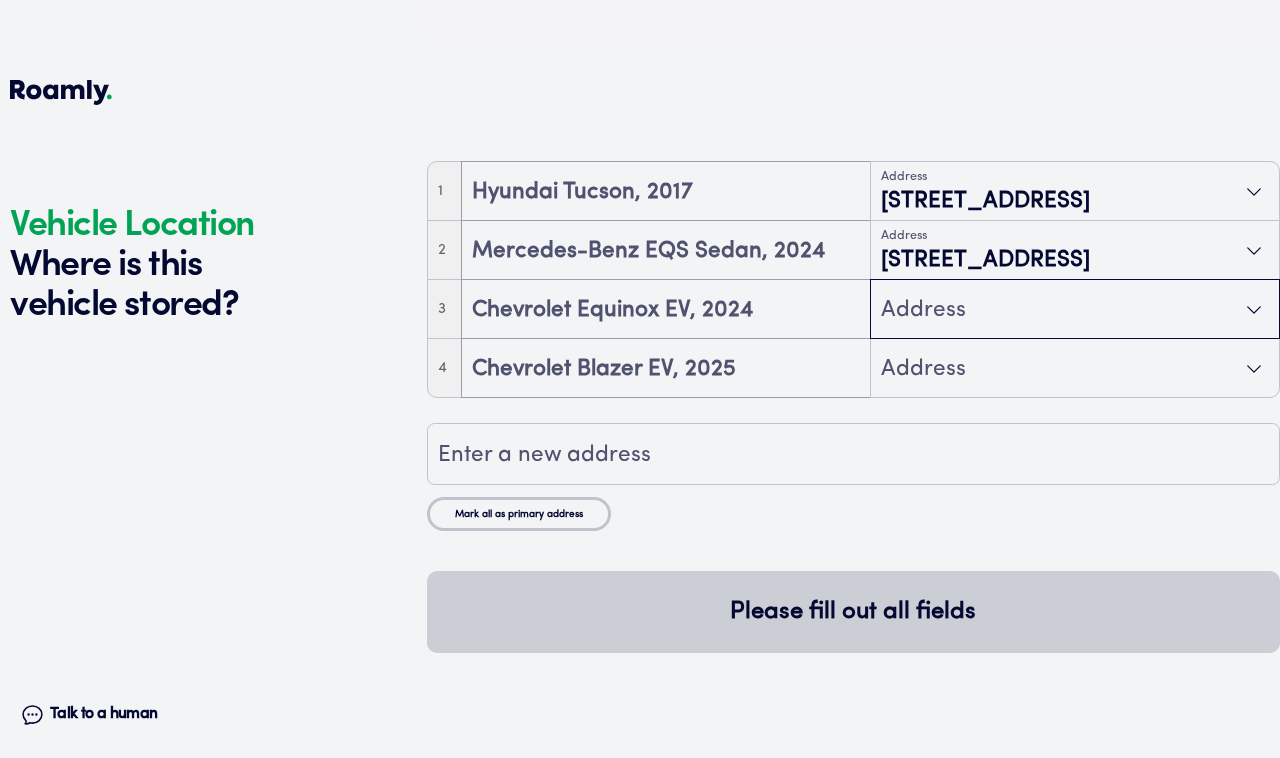 click on "Address" at bounding box center (1075, 310) 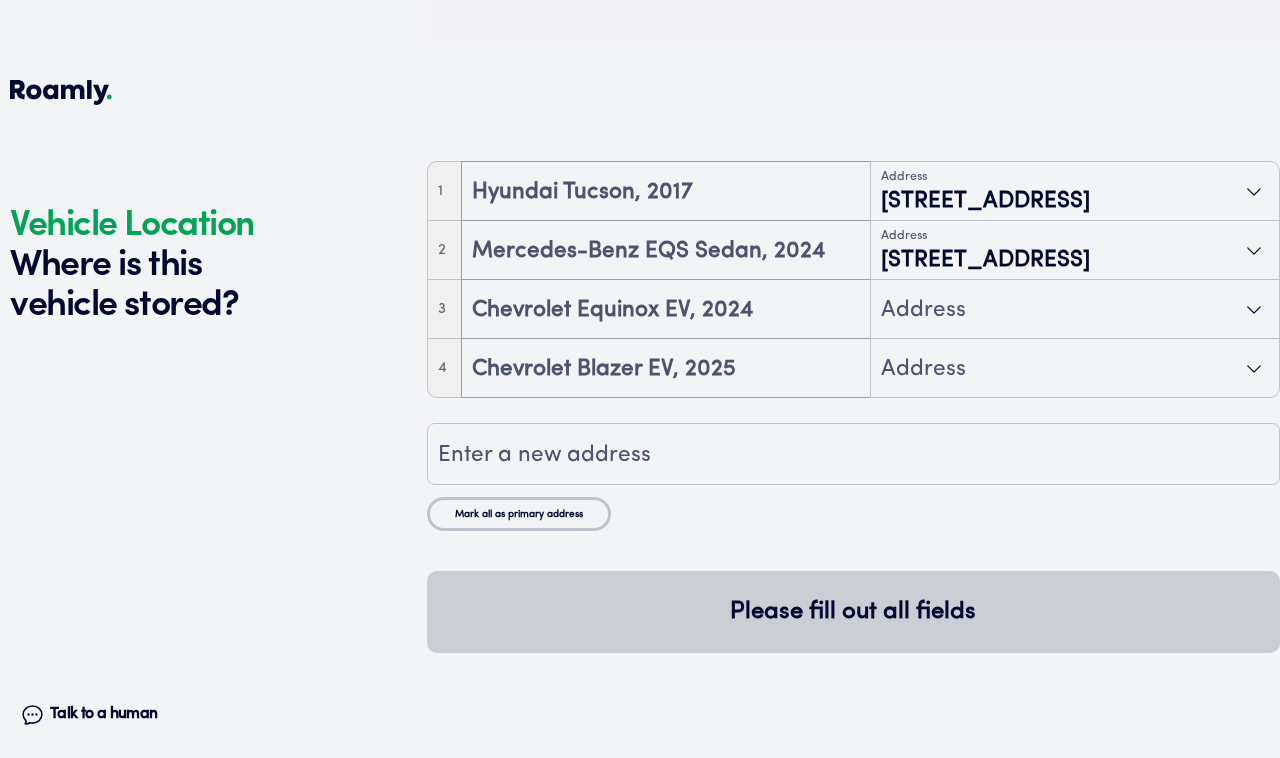click on "Address" at bounding box center (1075, 310) 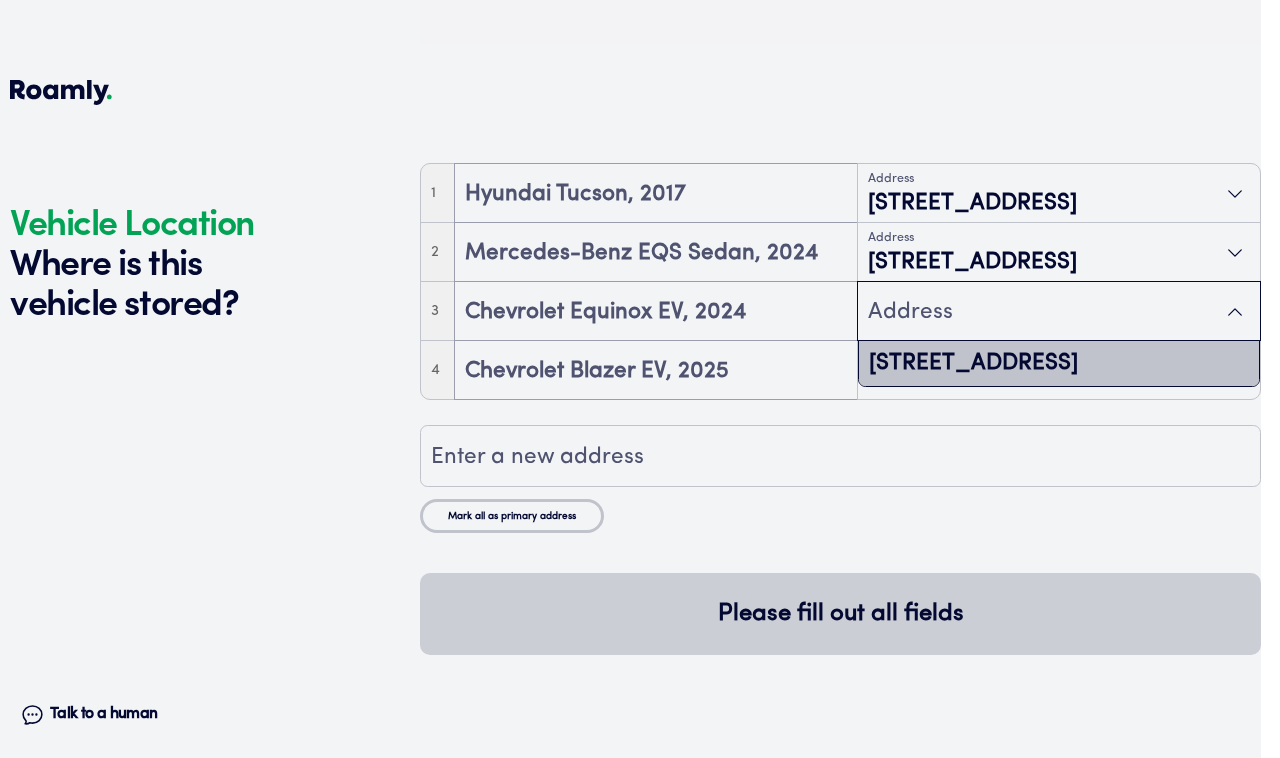 click on "[STREET_ADDRESS]" at bounding box center [1059, 363] 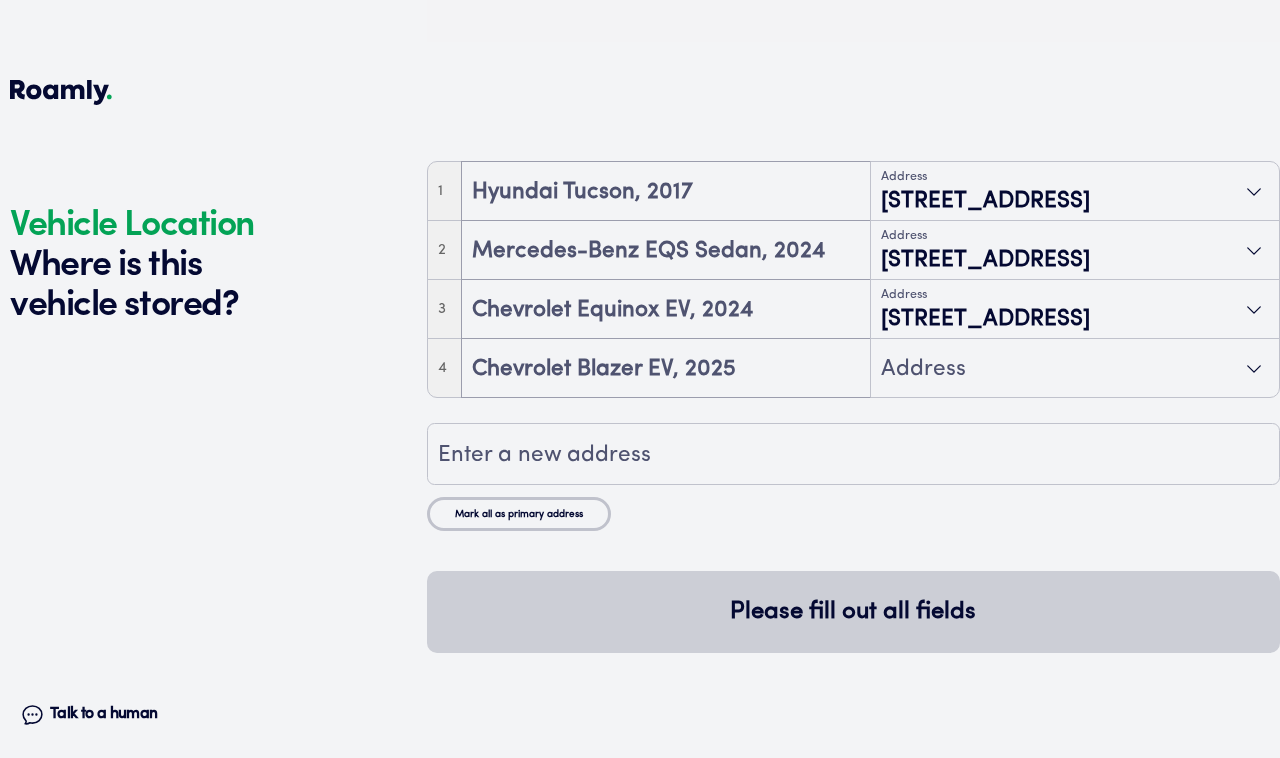 click on "Address" at bounding box center [1075, 369] 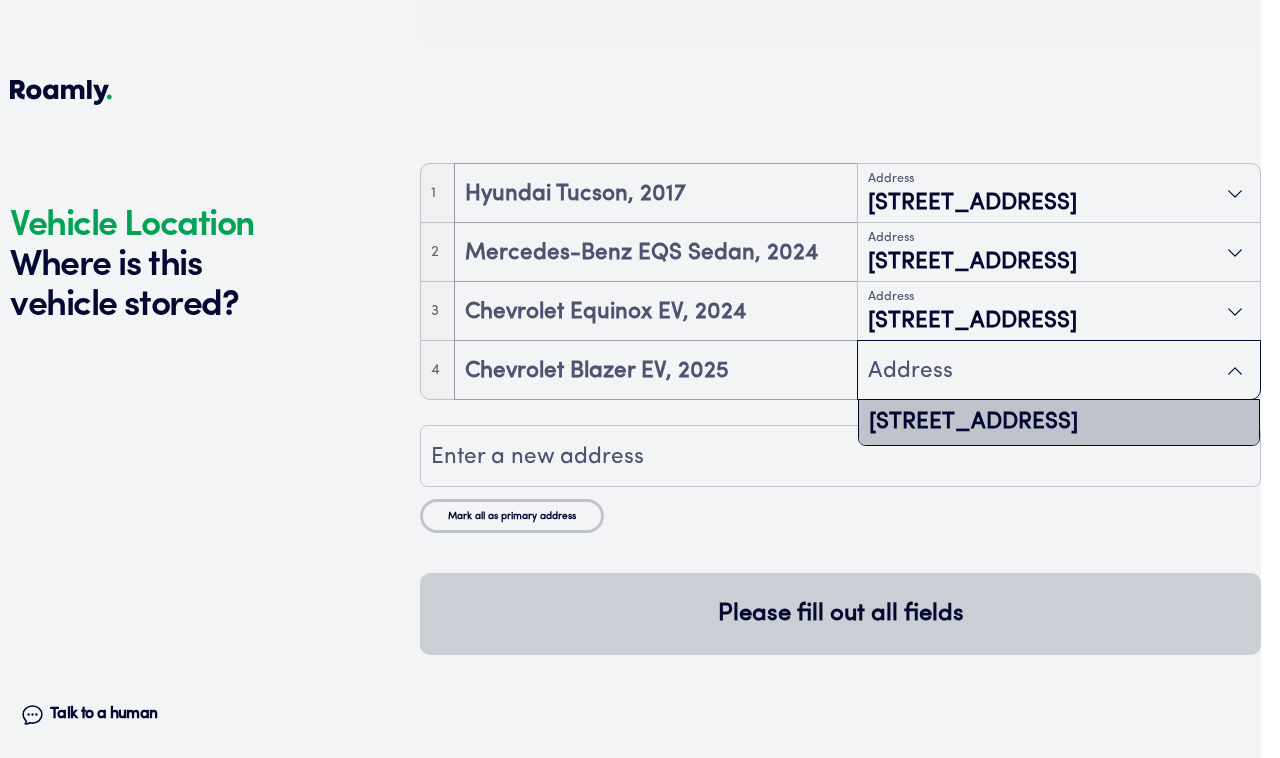 click on "[STREET_ADDRESS]" at bounding box center (1059, 422) 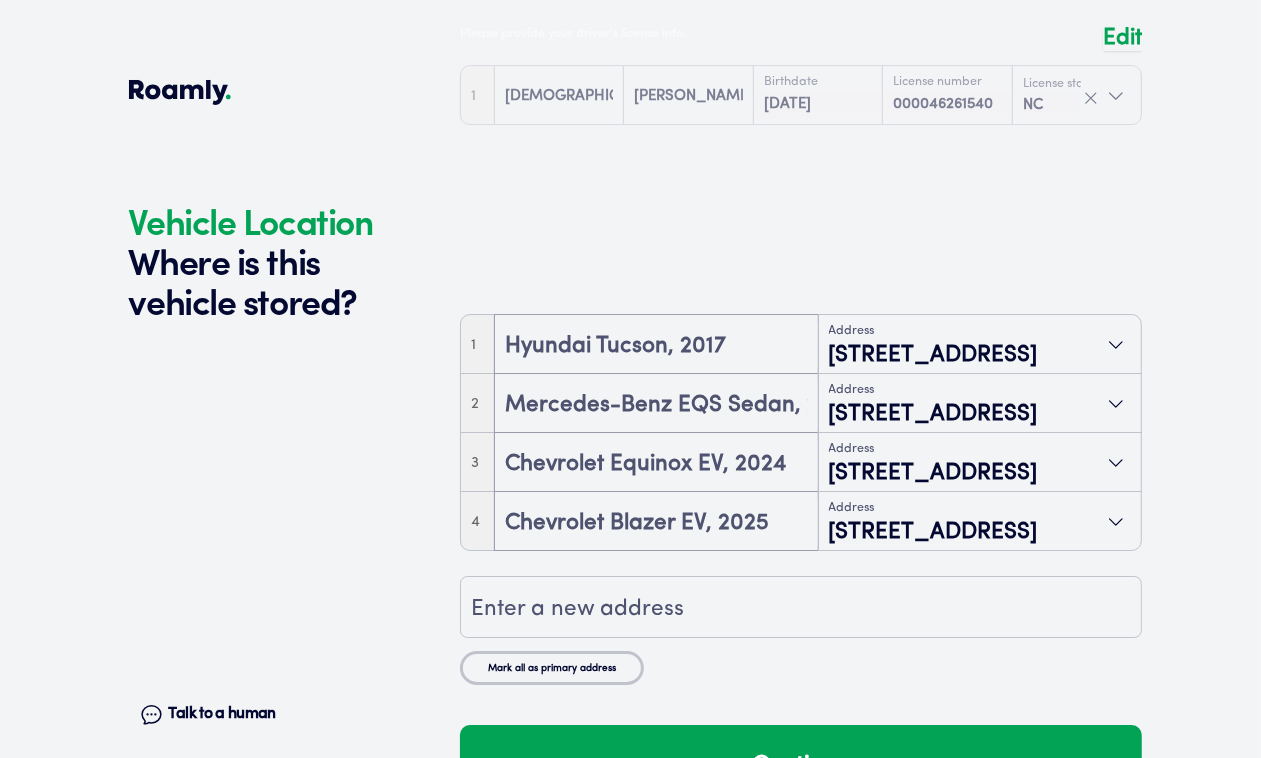 click on "Mark all as primary address" at bounding box center (552, 668) 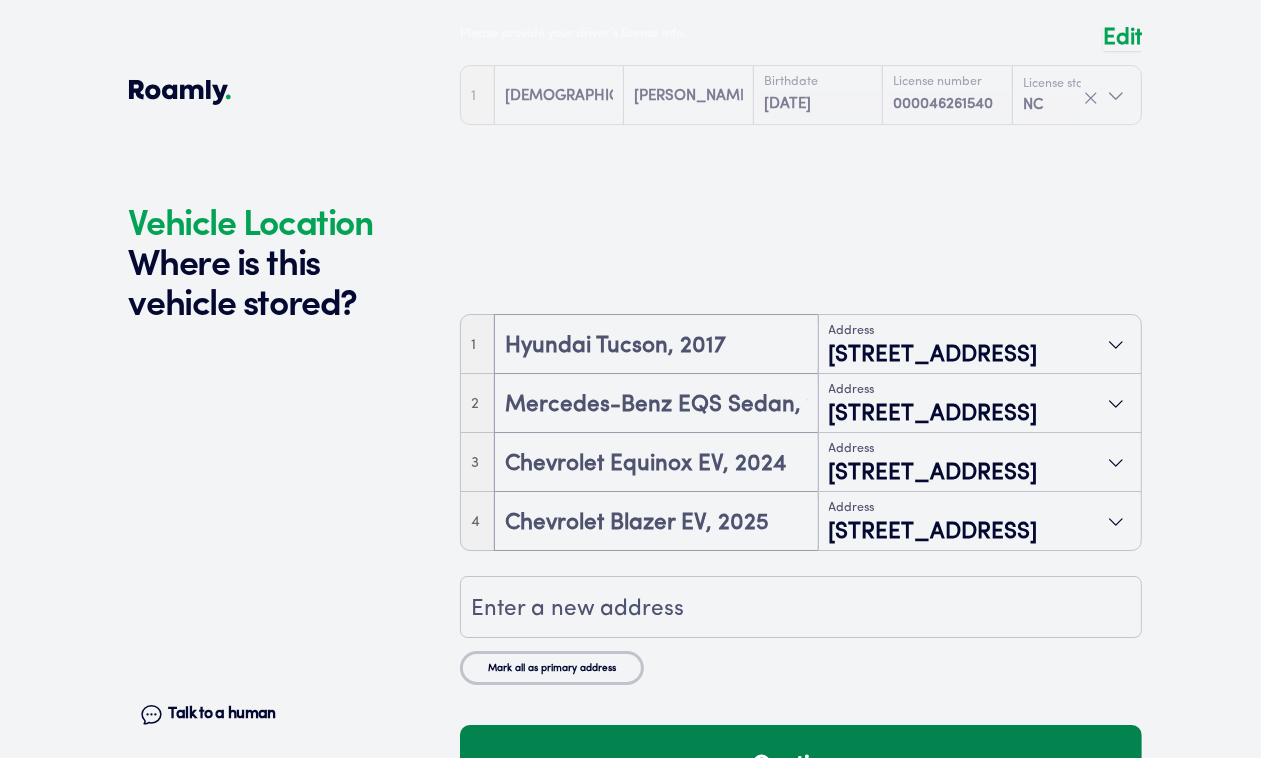 click on "Continue" at bounding box center (801, 766) 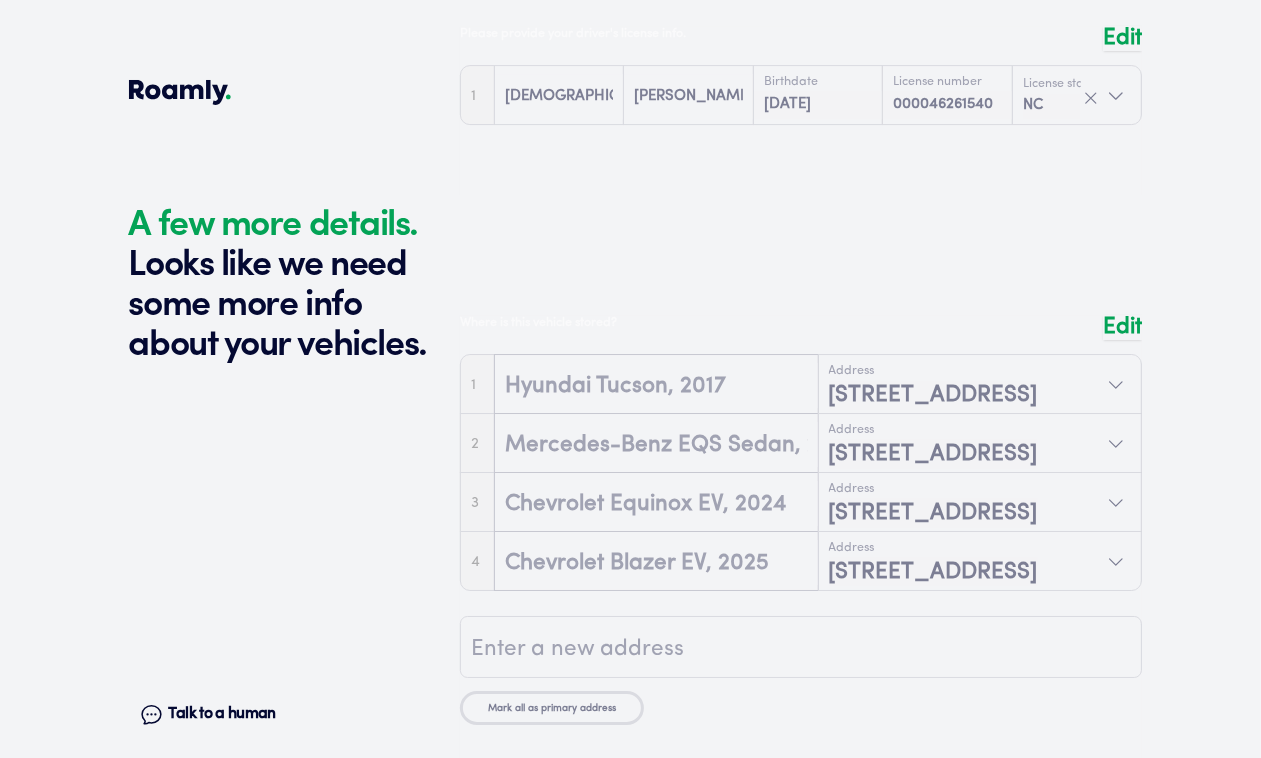 scroll, scrollTop: 5110, scrollLeft: 0, axis: vertical 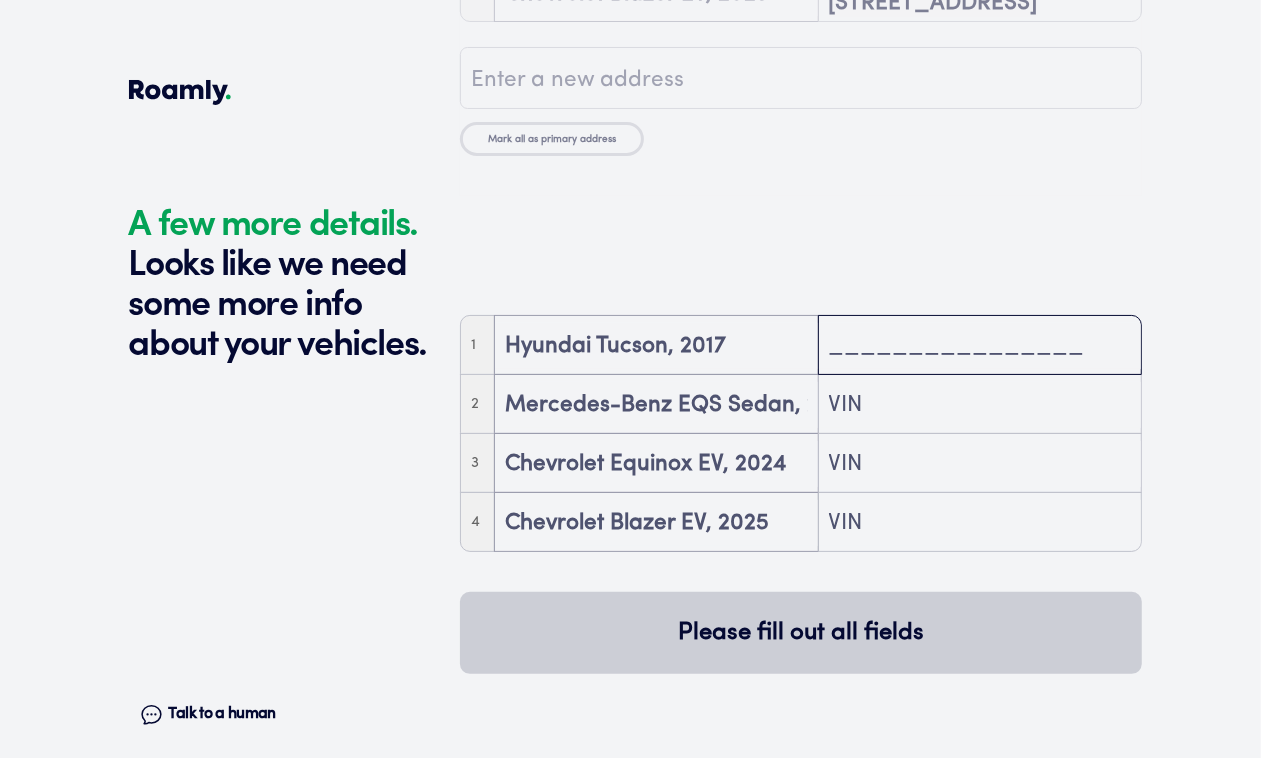 click at bounding box center [980, 346] 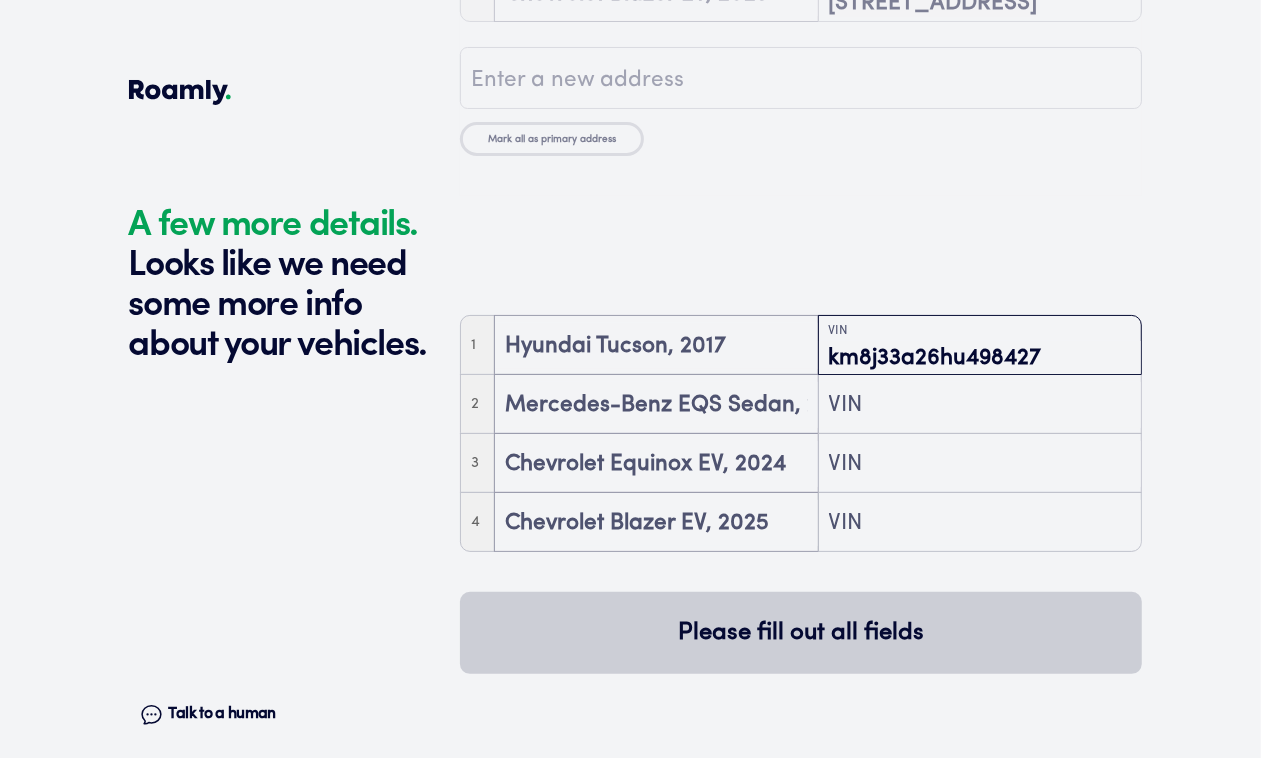 type on "km8j33a26hu498427" 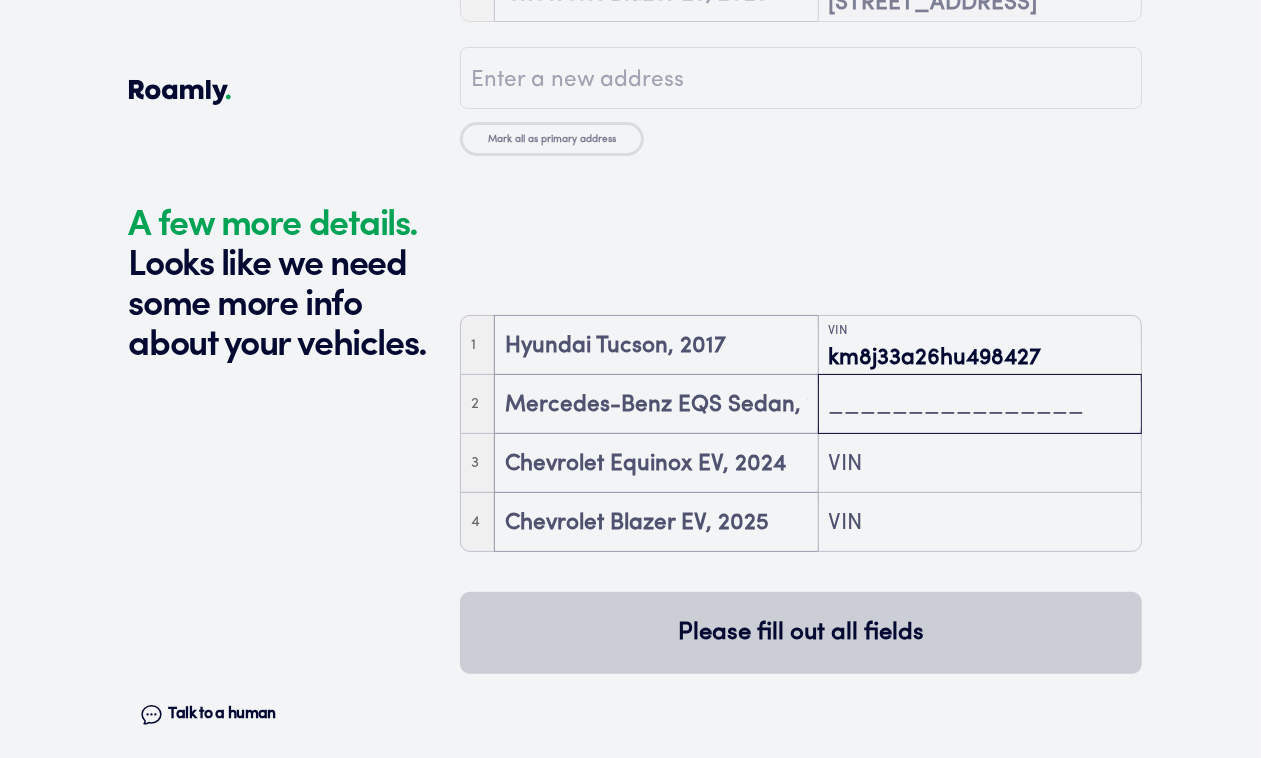 click at bounding box center (980, 405) 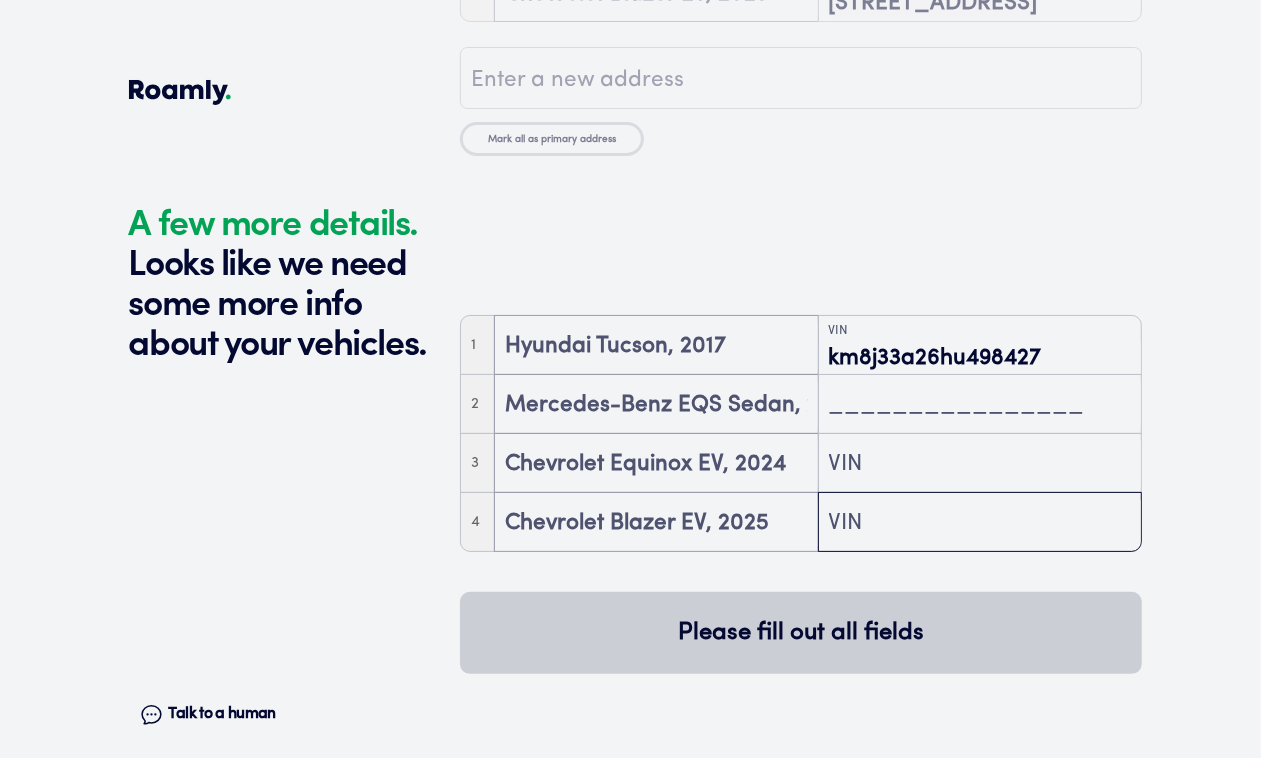 click at bounding box center [980, 523] 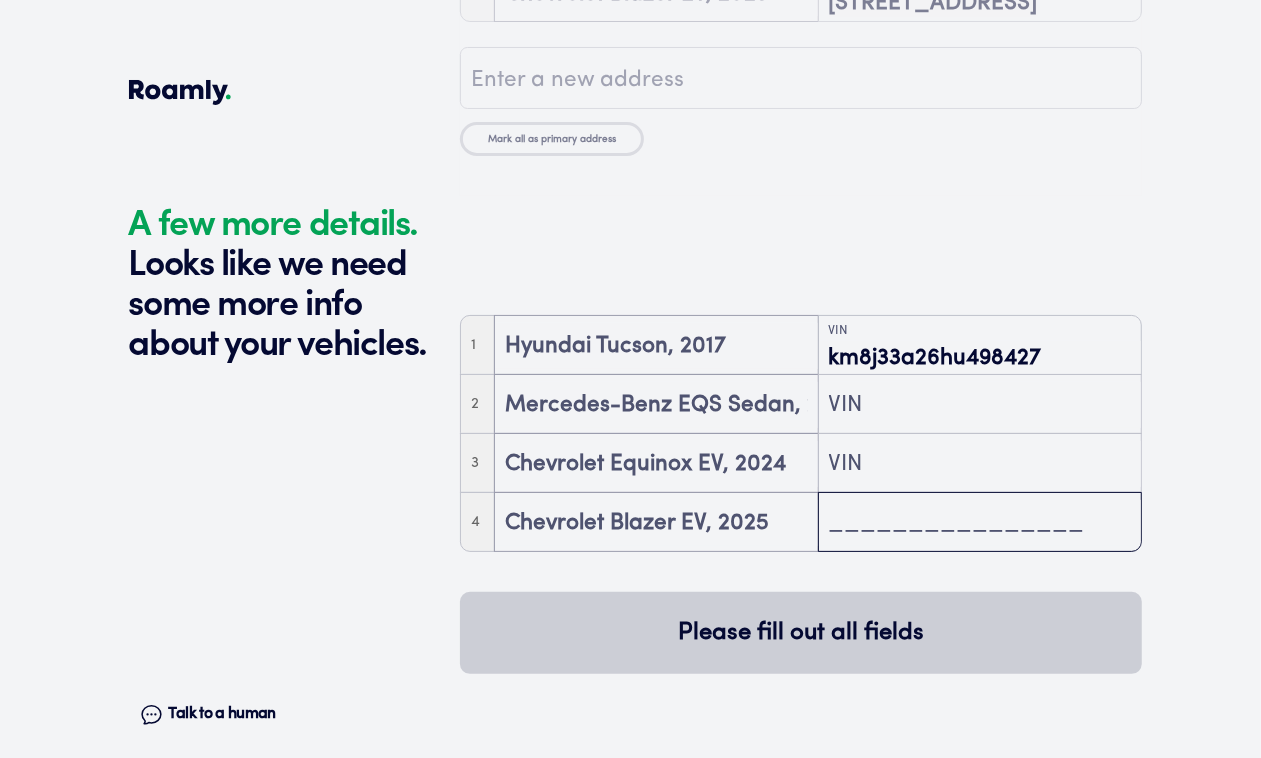 click at bounding box center (980, 523) 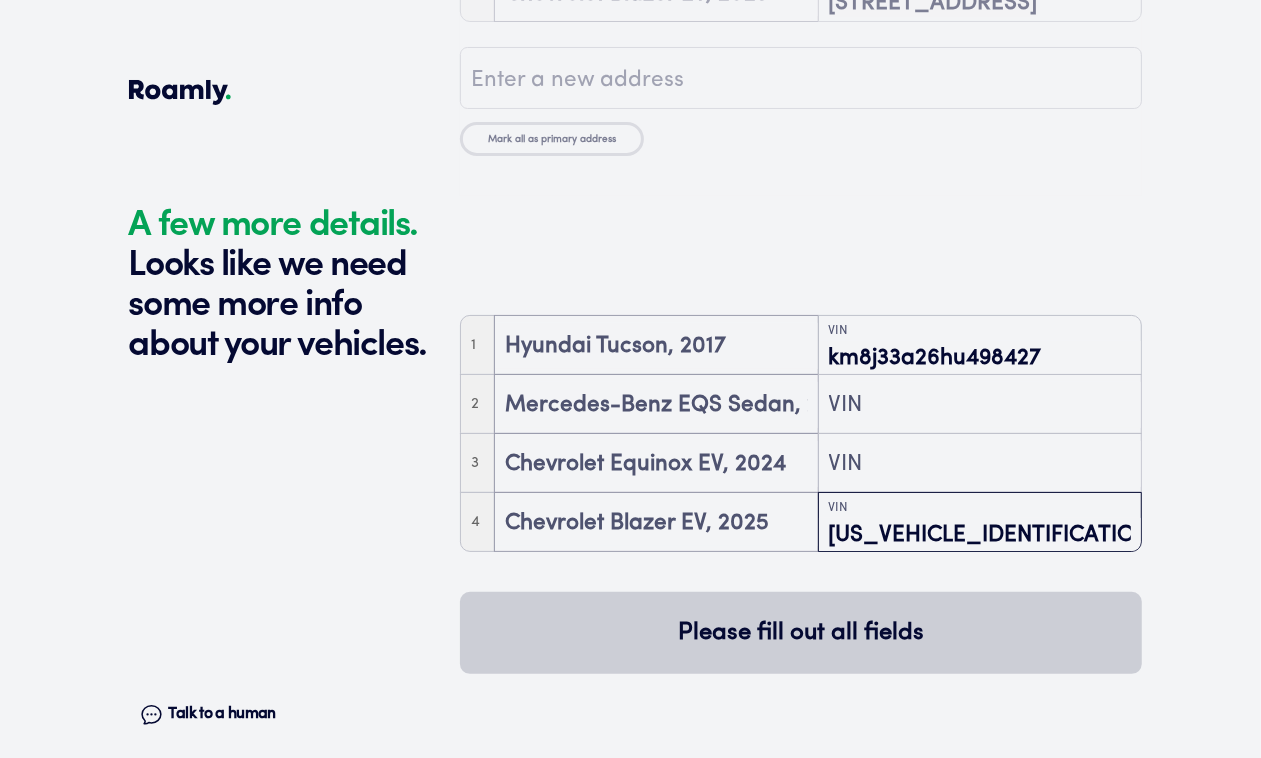 type on "[US_VEHICLE_IDENTIFICATION_NUMBER]" 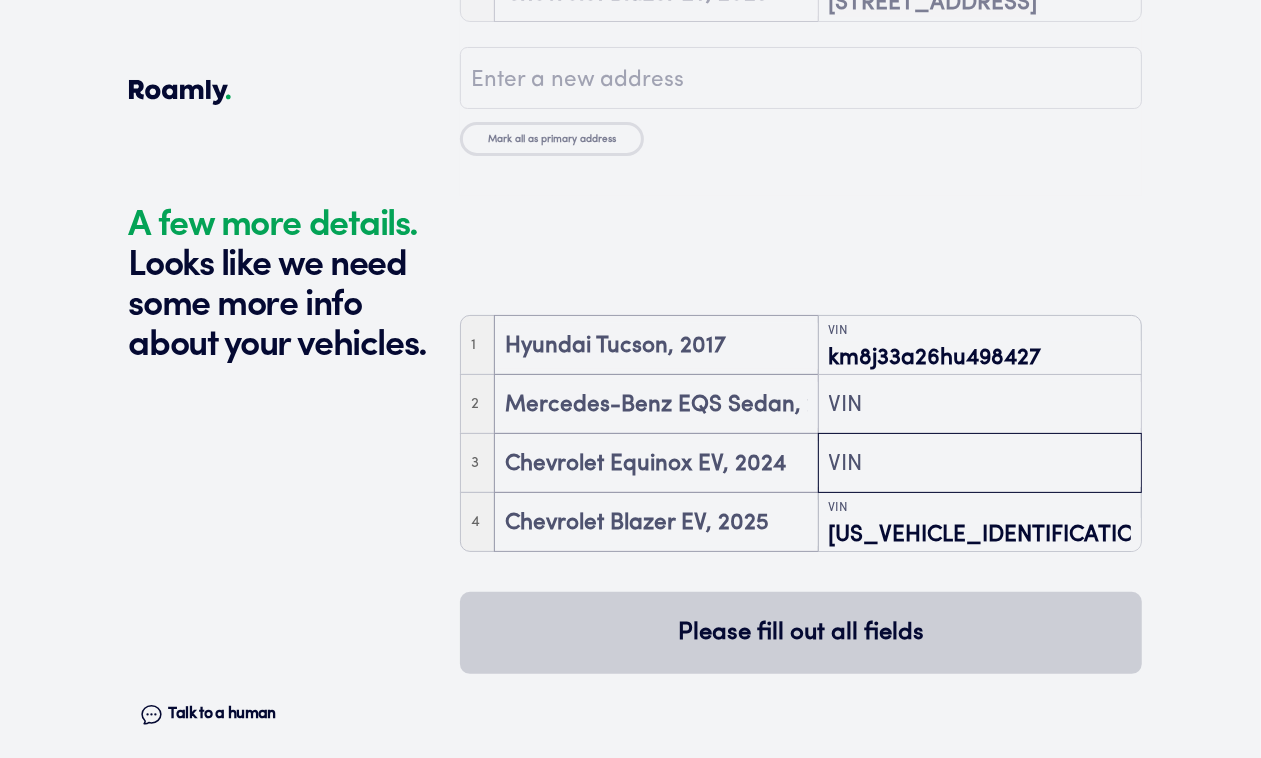 click at bounding box center (980, 464) 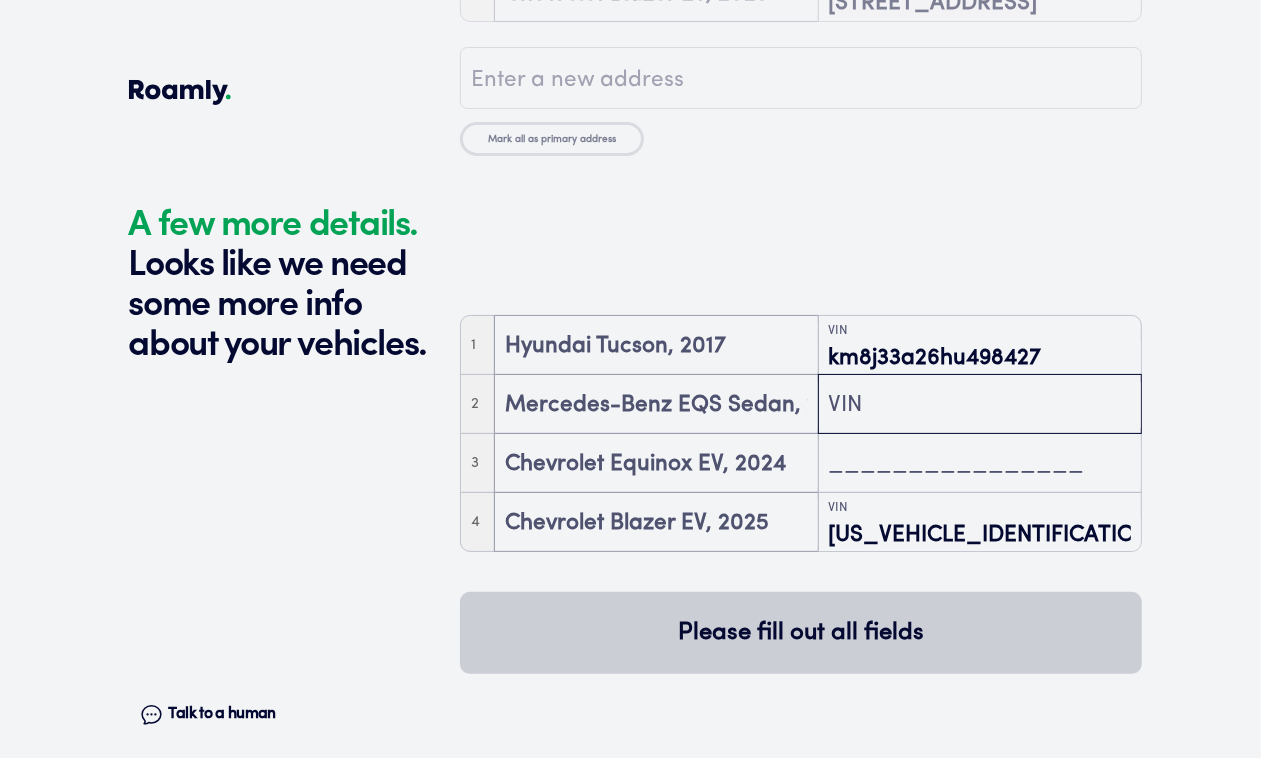 click at bounding box center [980, 405] 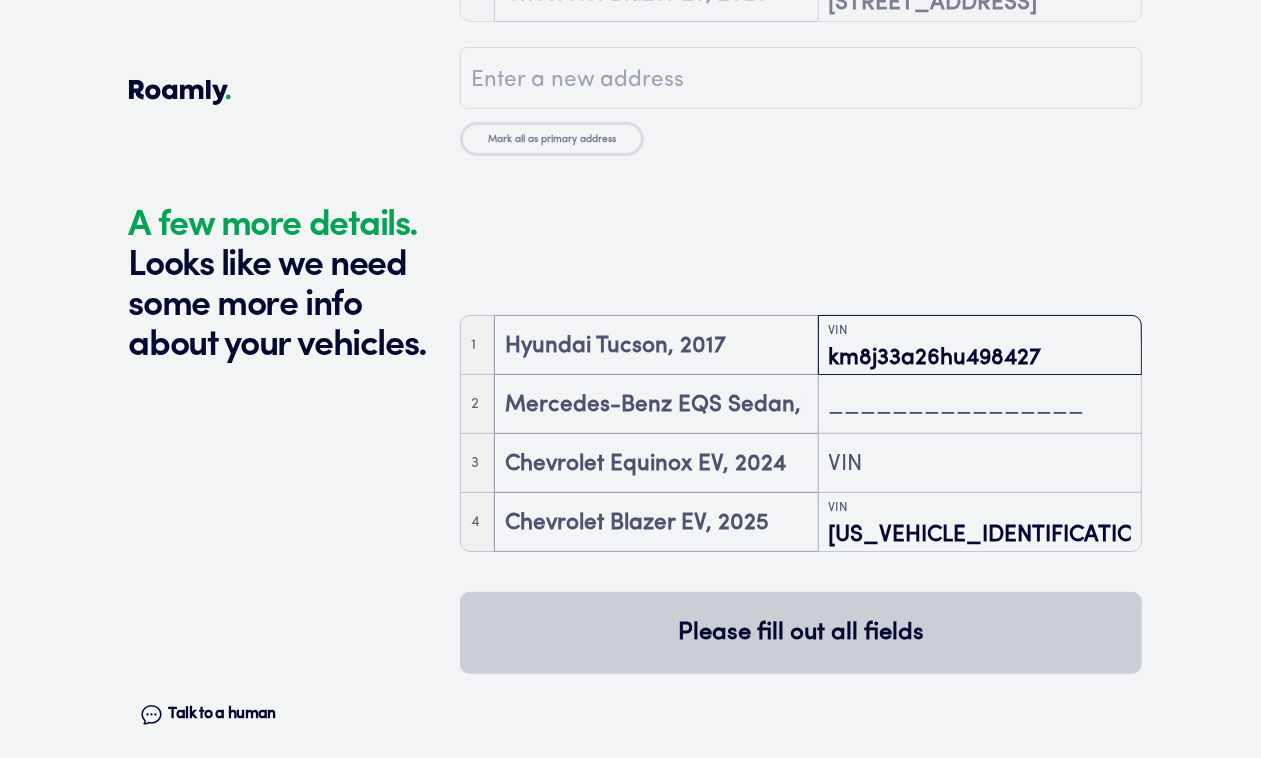click on "km8j33a26hu498427" at bounding box center (980, 358) 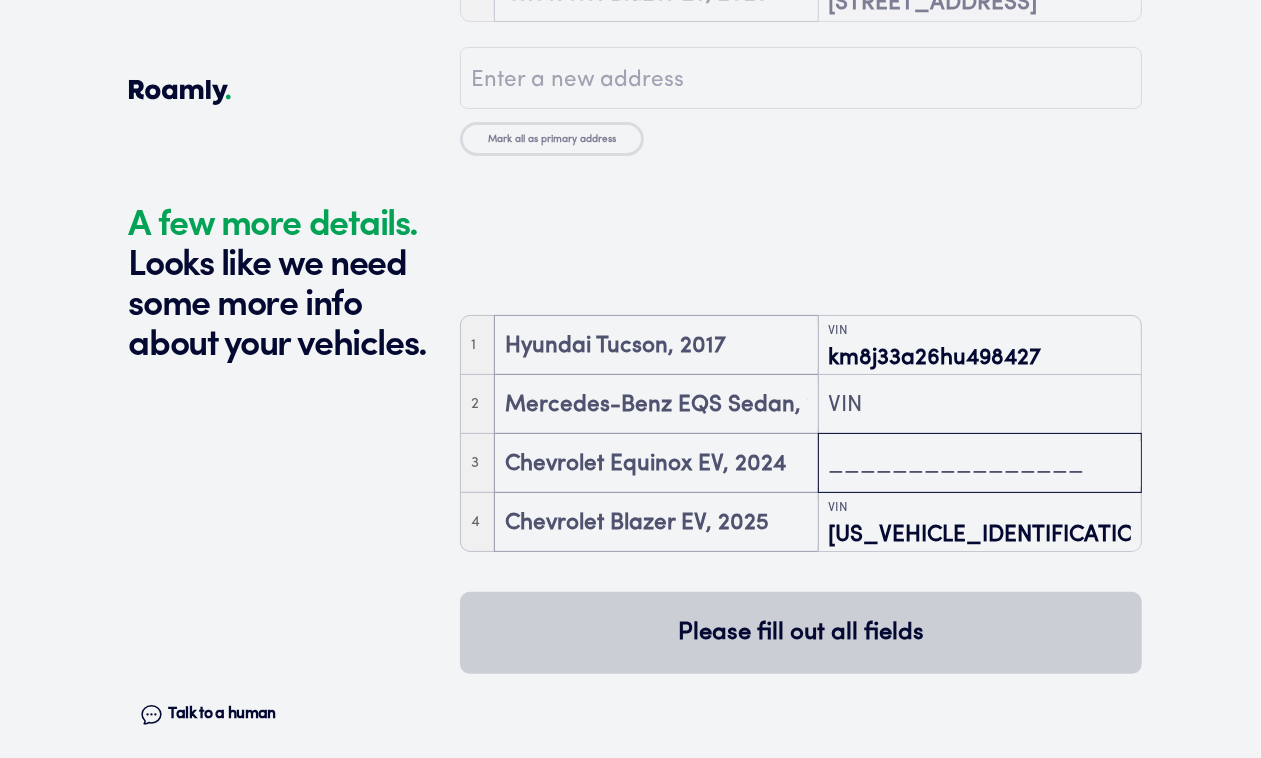 click at bounding box center [980, 464] 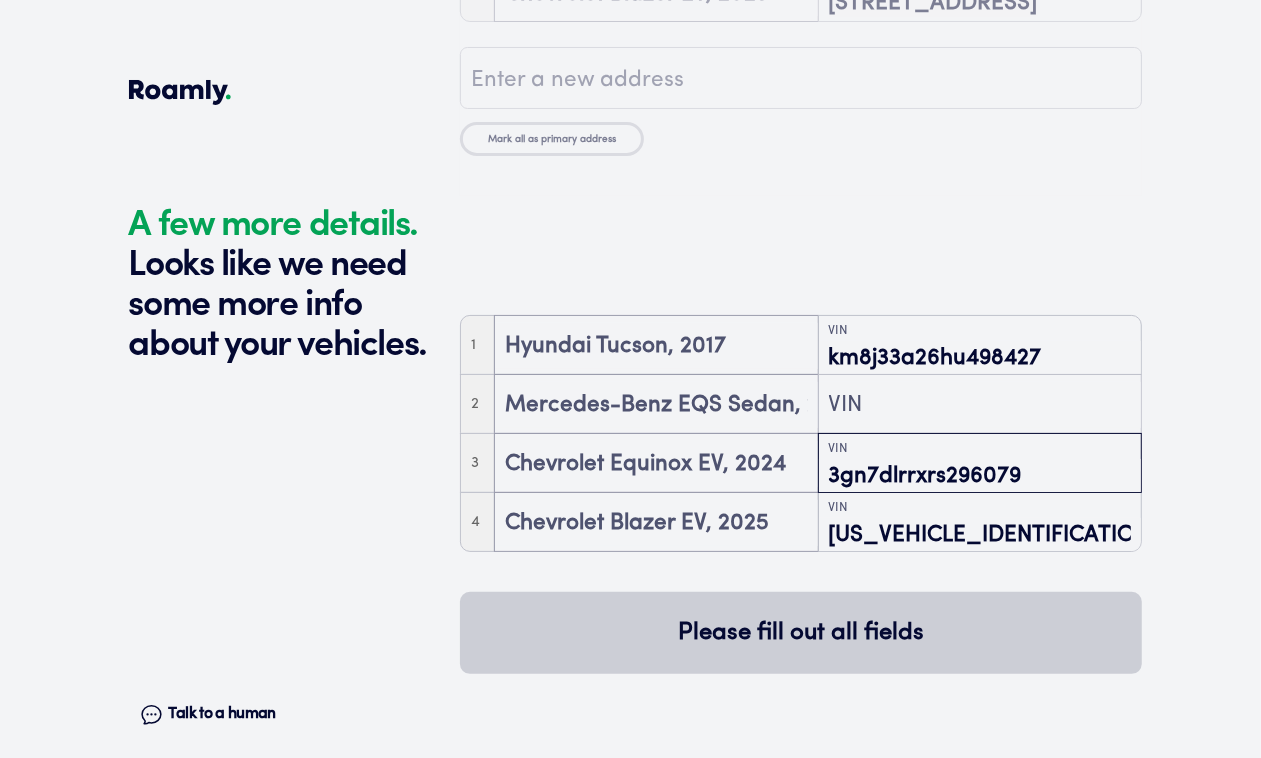 type on "3gn7dlrrxrs296079" 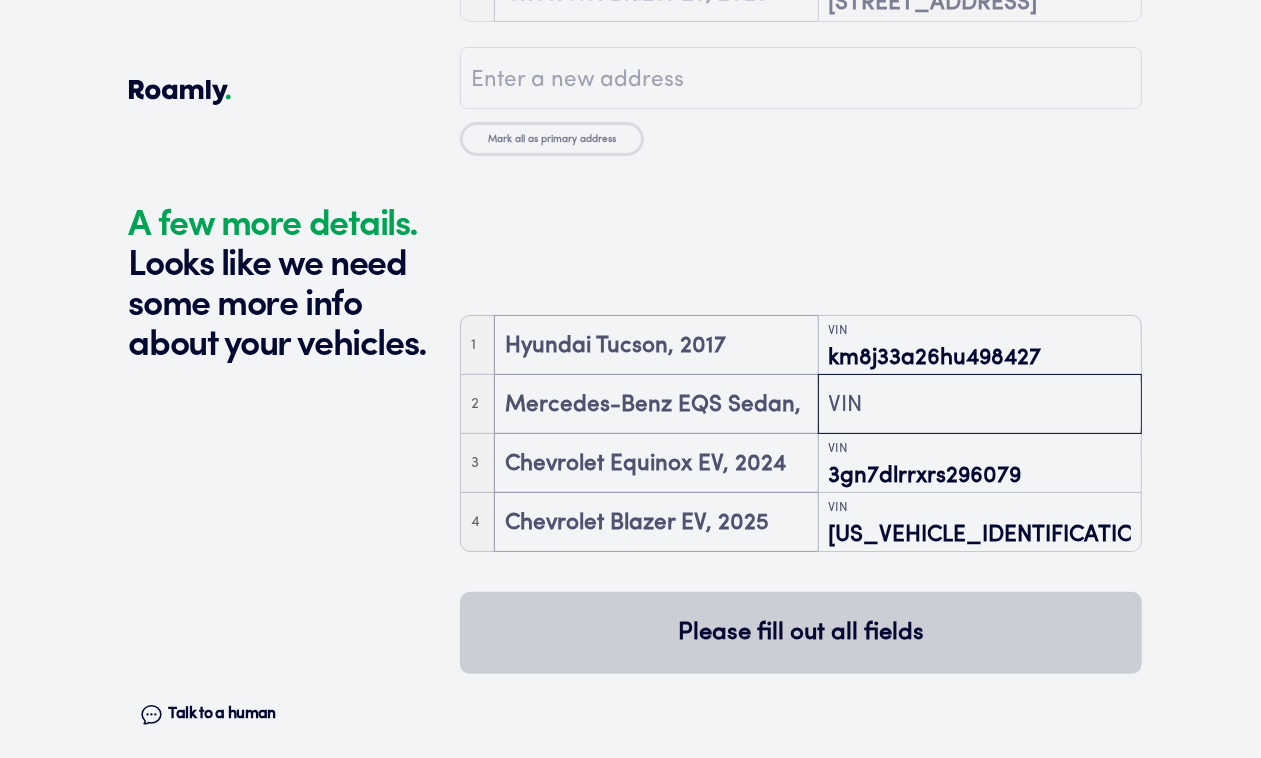 click at bounding box center (980, 405) 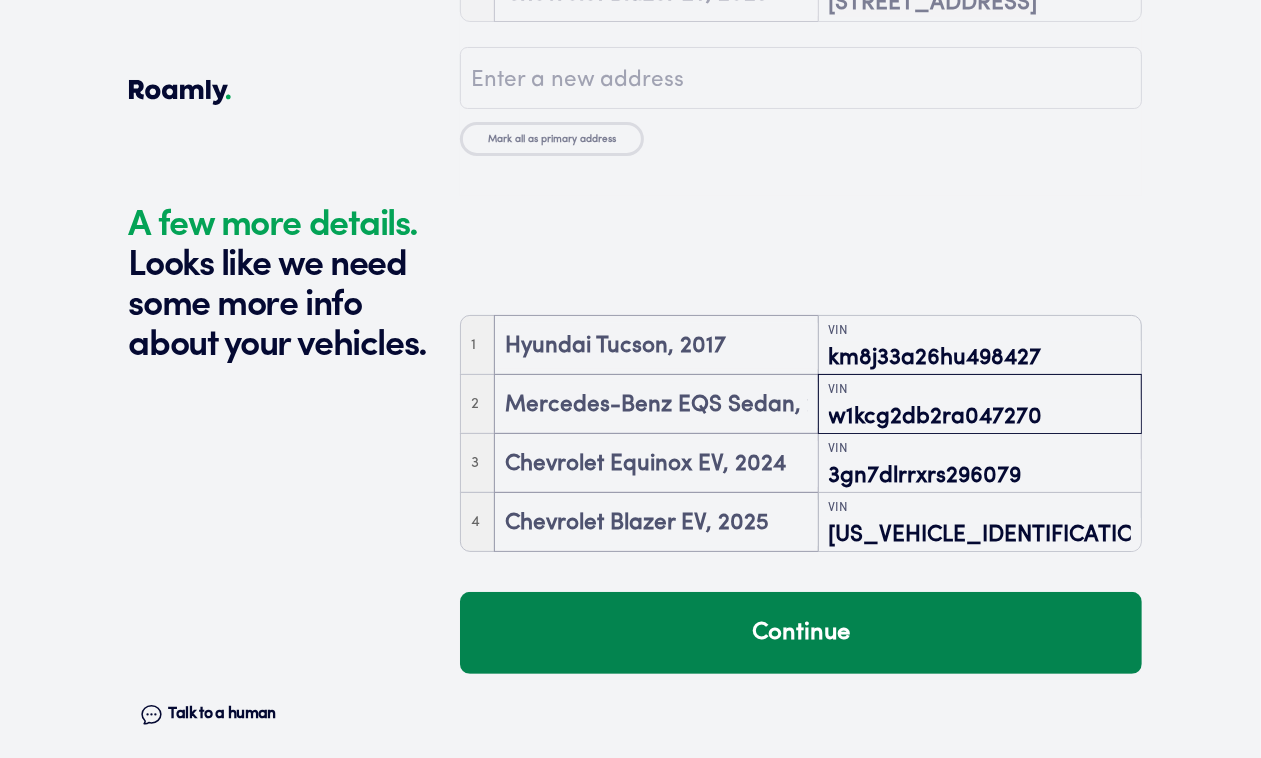 type on "w1kcg2db2ra047270" 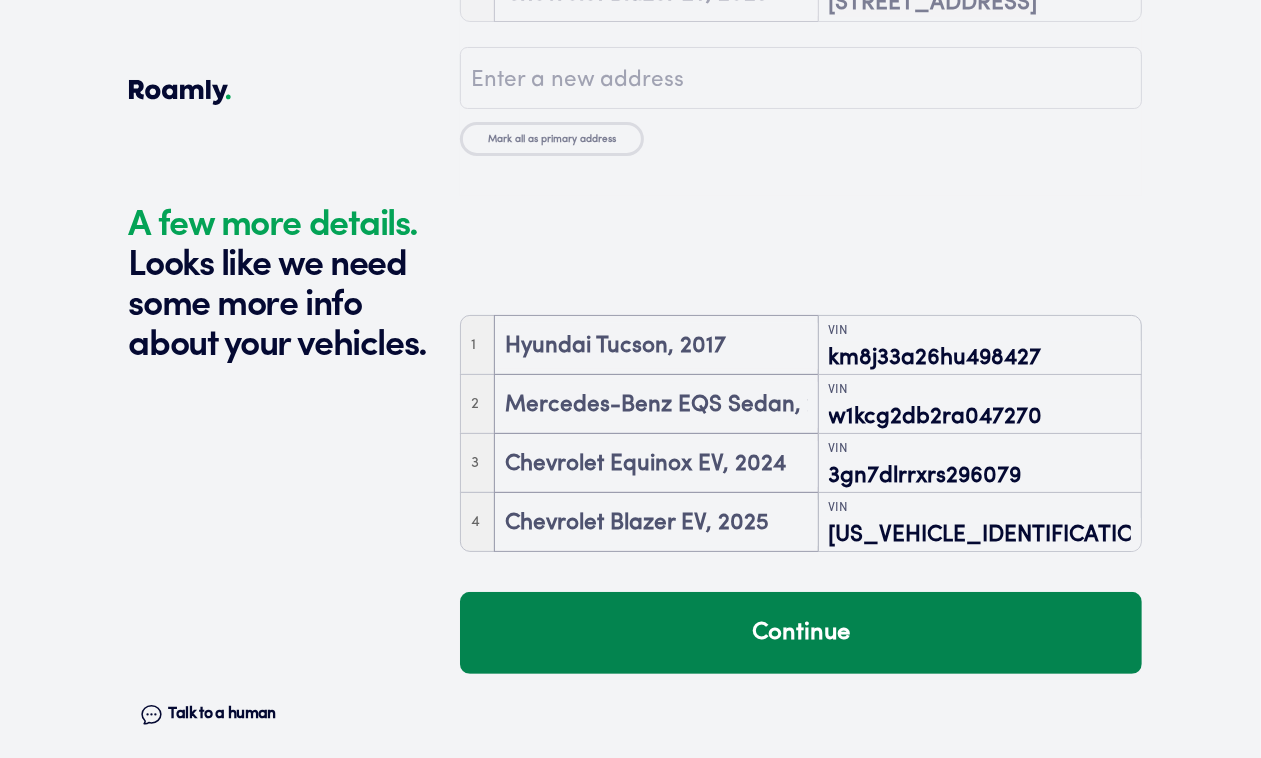 click on "Continue" at bounding box center (801, 633) 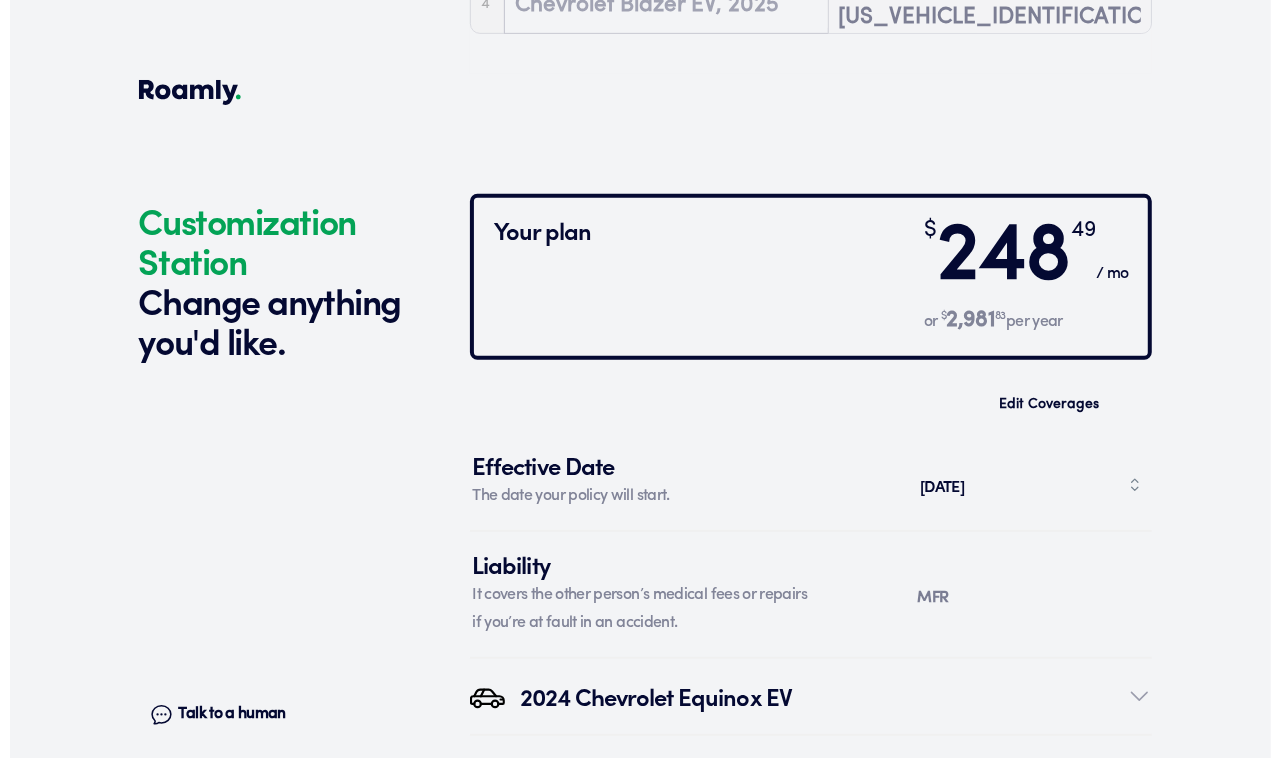 scroll, scrollTop: 5830, scrollLeft: 0, axis: vertical 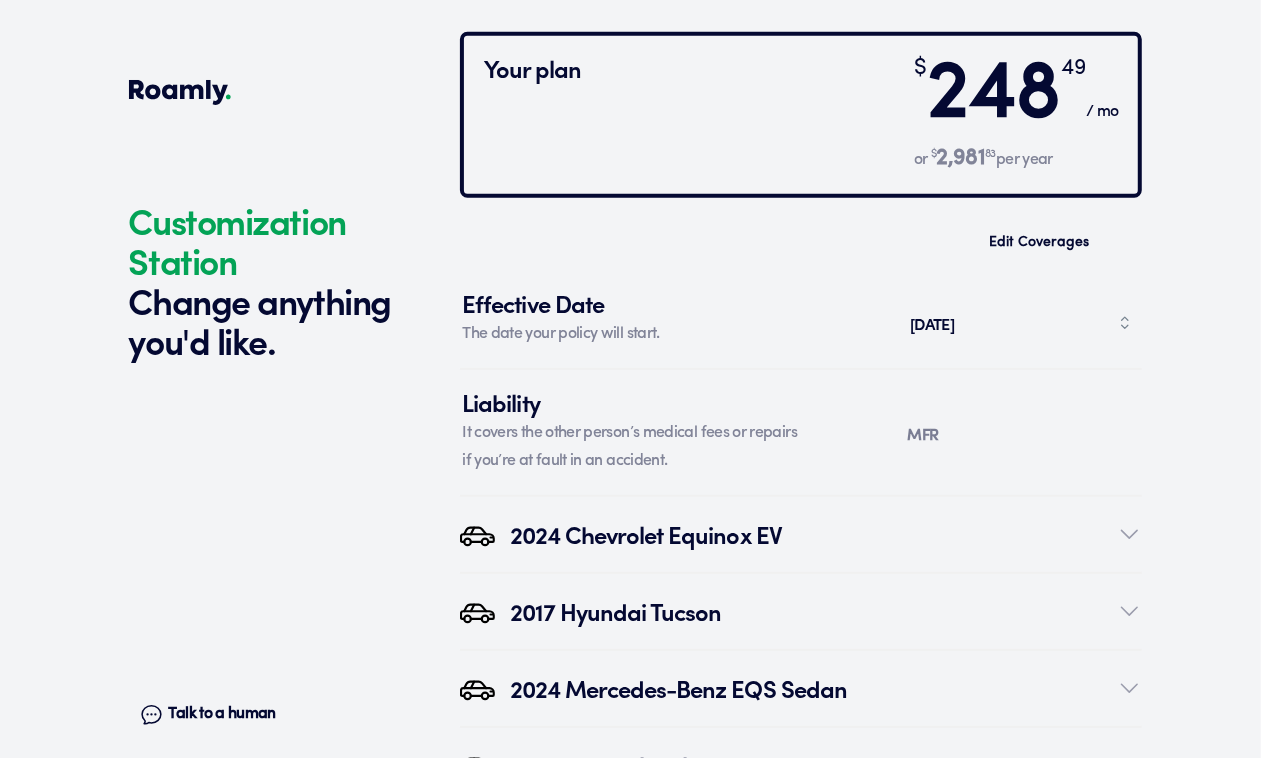 click on "Activate your policy" at bounding box center (801, 846) 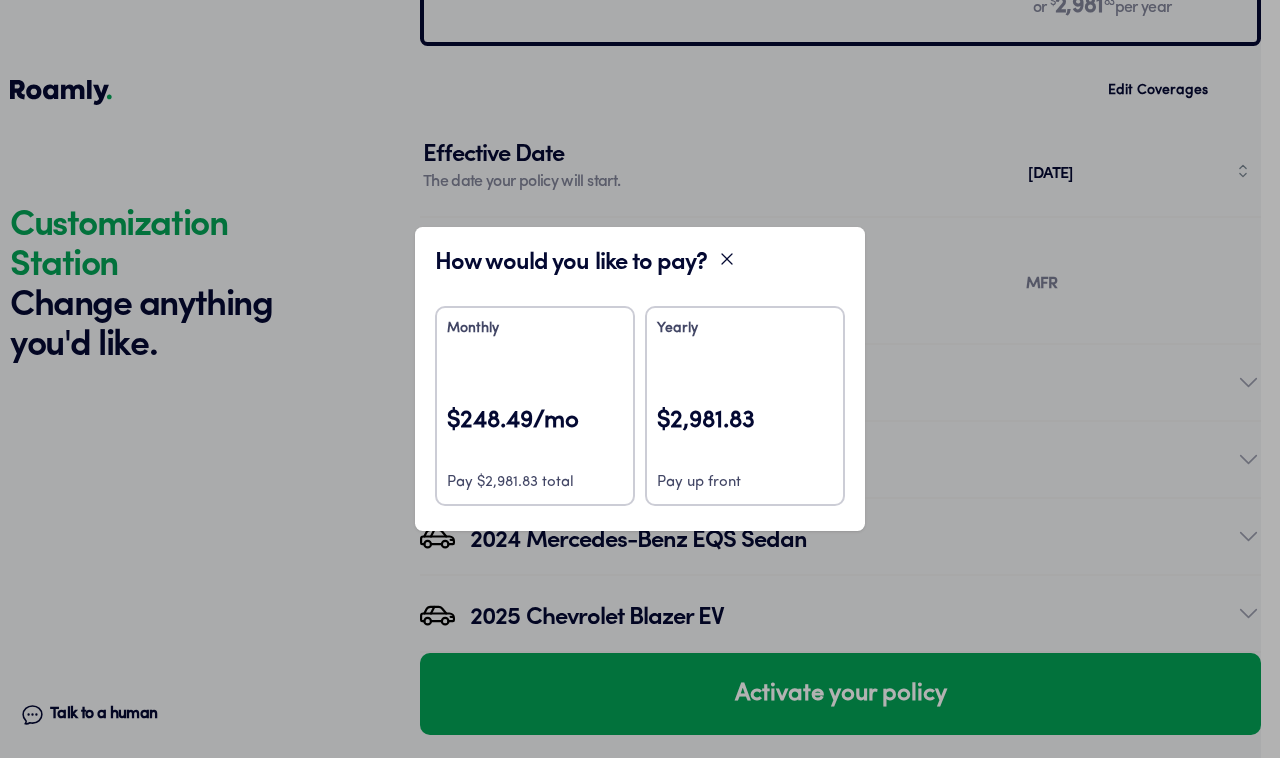 click on "Monthly $248.49/mo Pay $2,981.83 total" at bounding box center (535, 406) 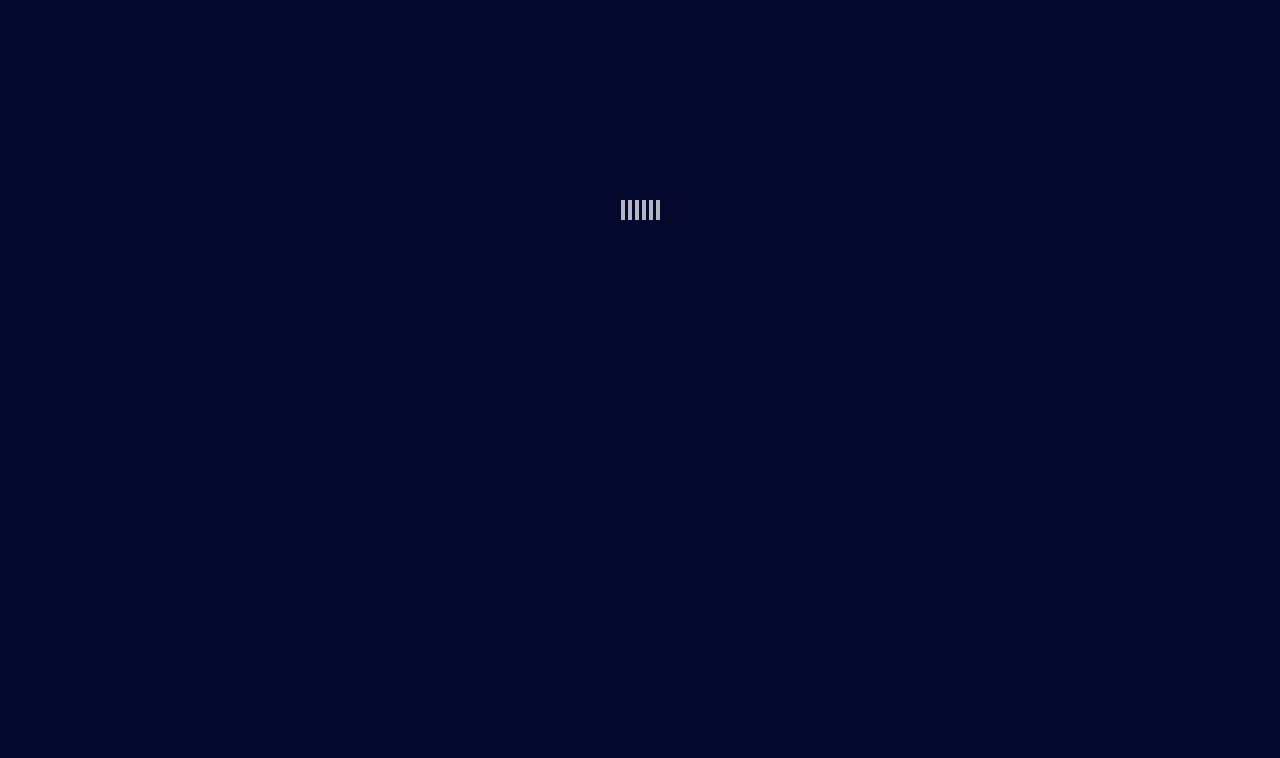 scroll, scrollTop: 0, scrollLeft: 0, axis: both 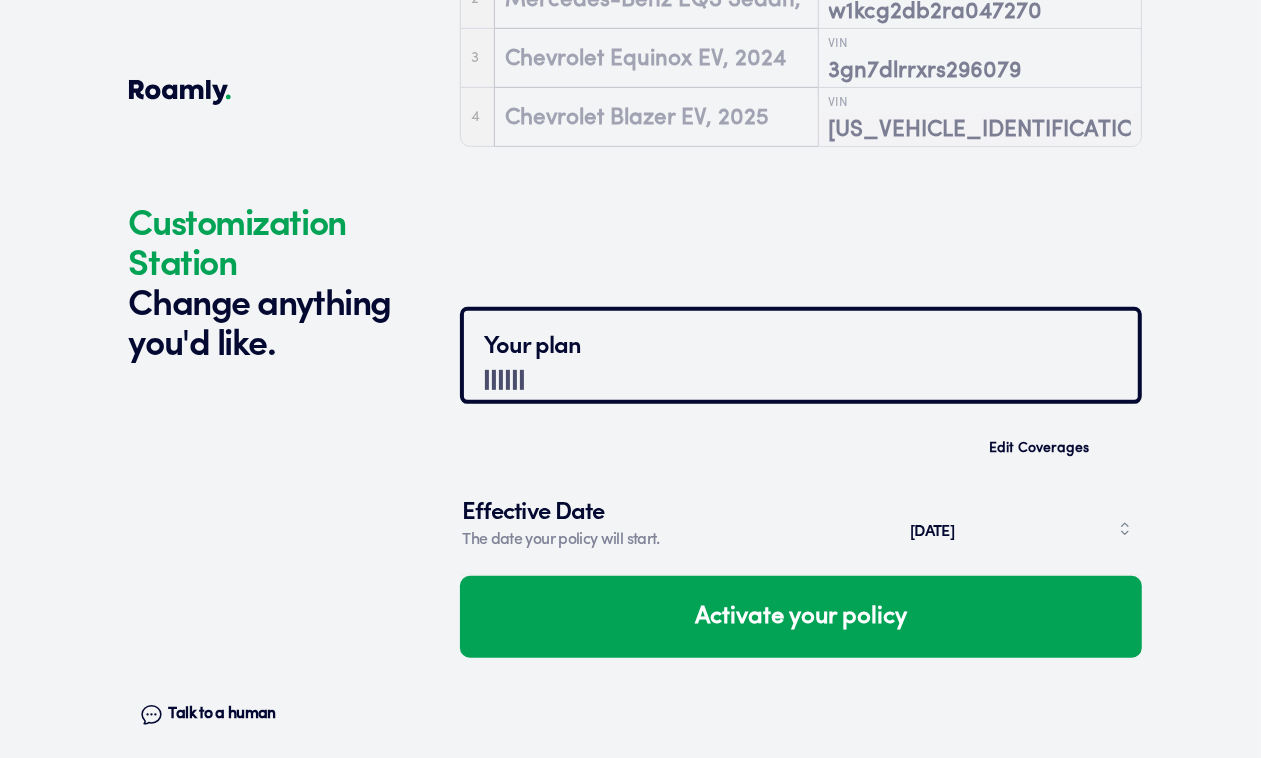 type on "15350" 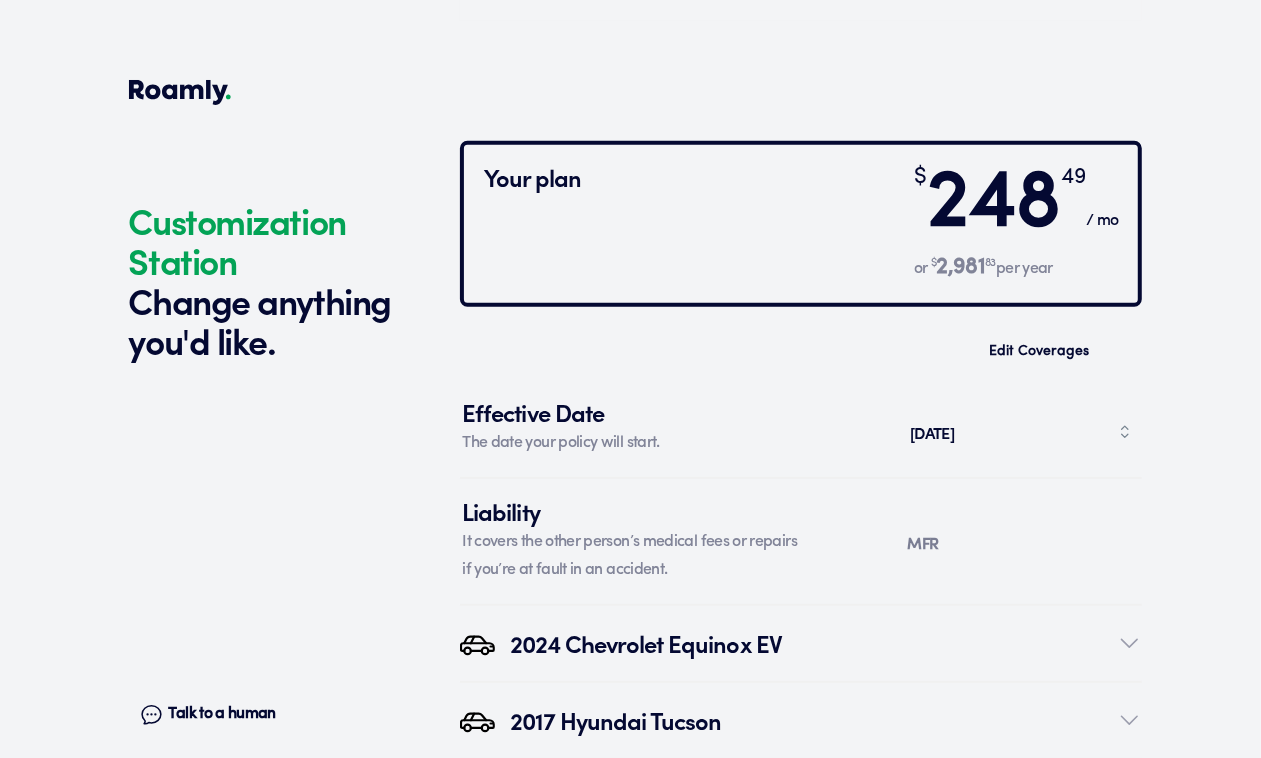 scroll, scrollTop: 0, scrollLeft: 0, axis: both 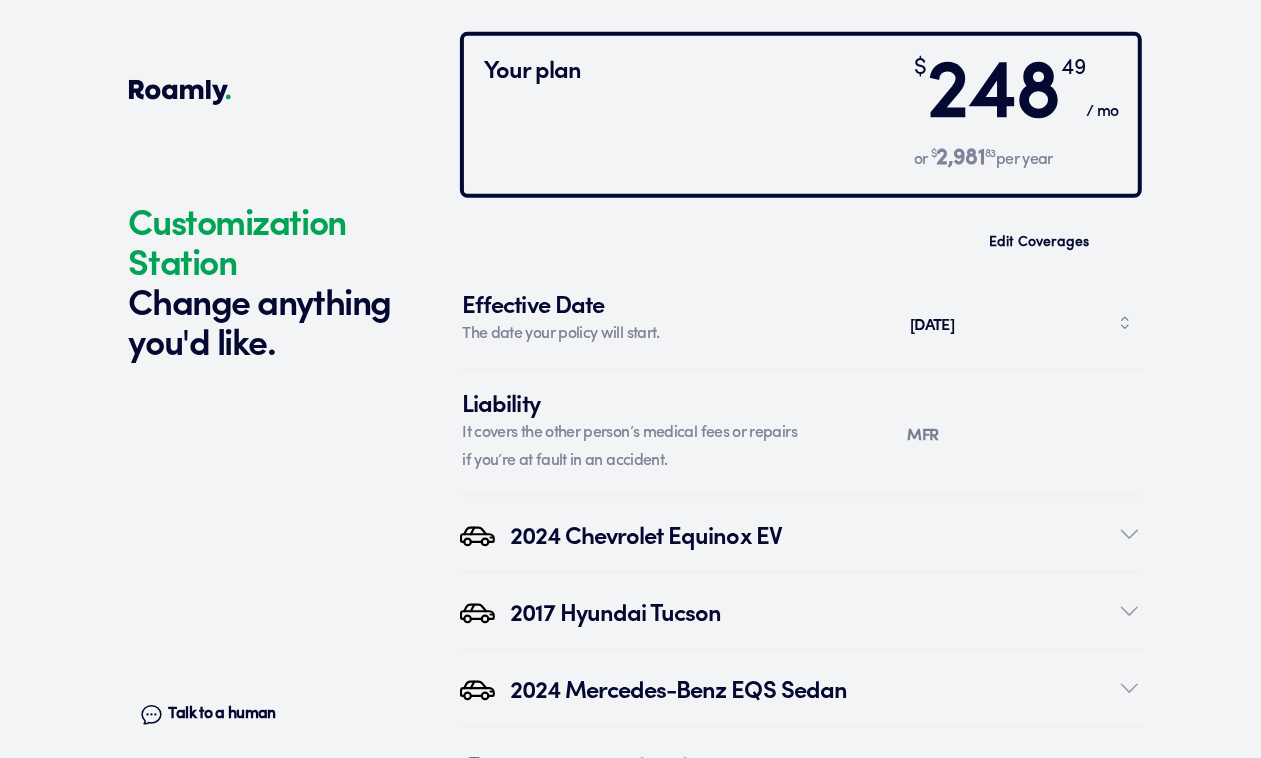 click on "Talk to a human" at bounding box center (222, 714) 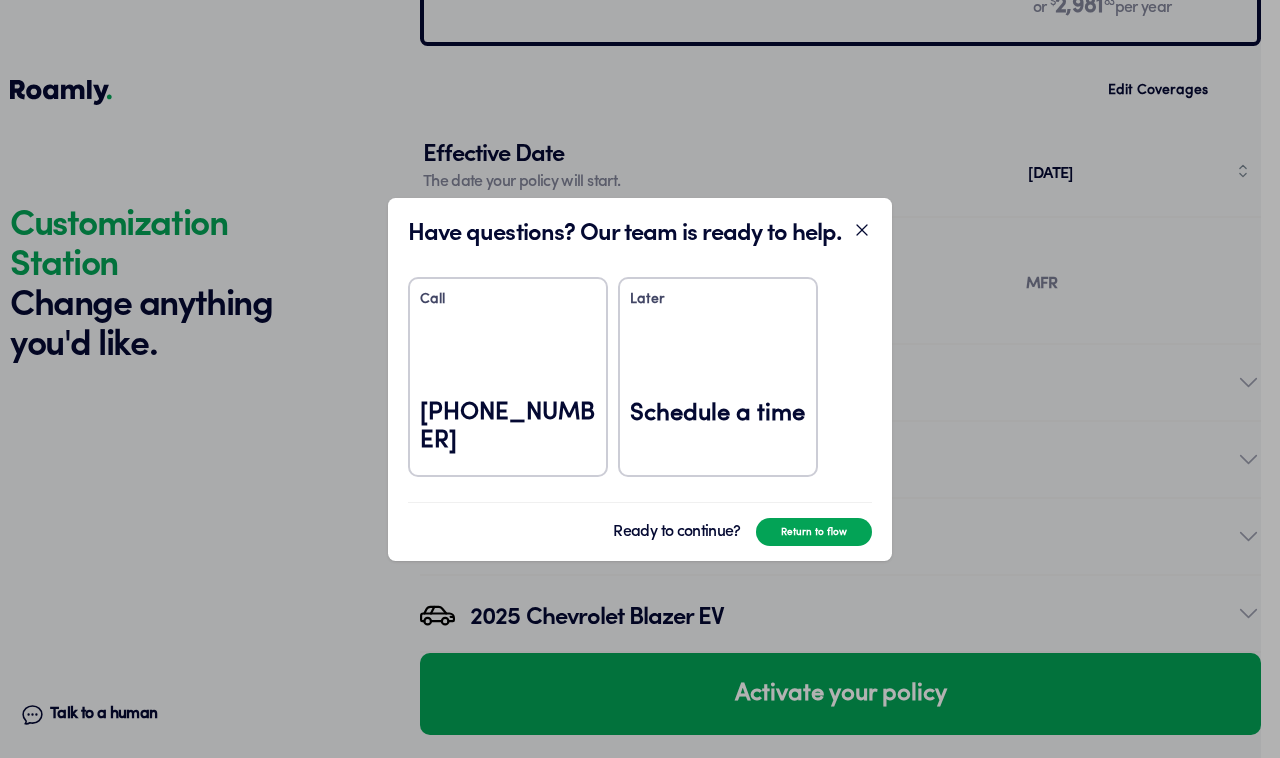 click on "[PHONE_NUMBER]" at bounding box center [508, 427] 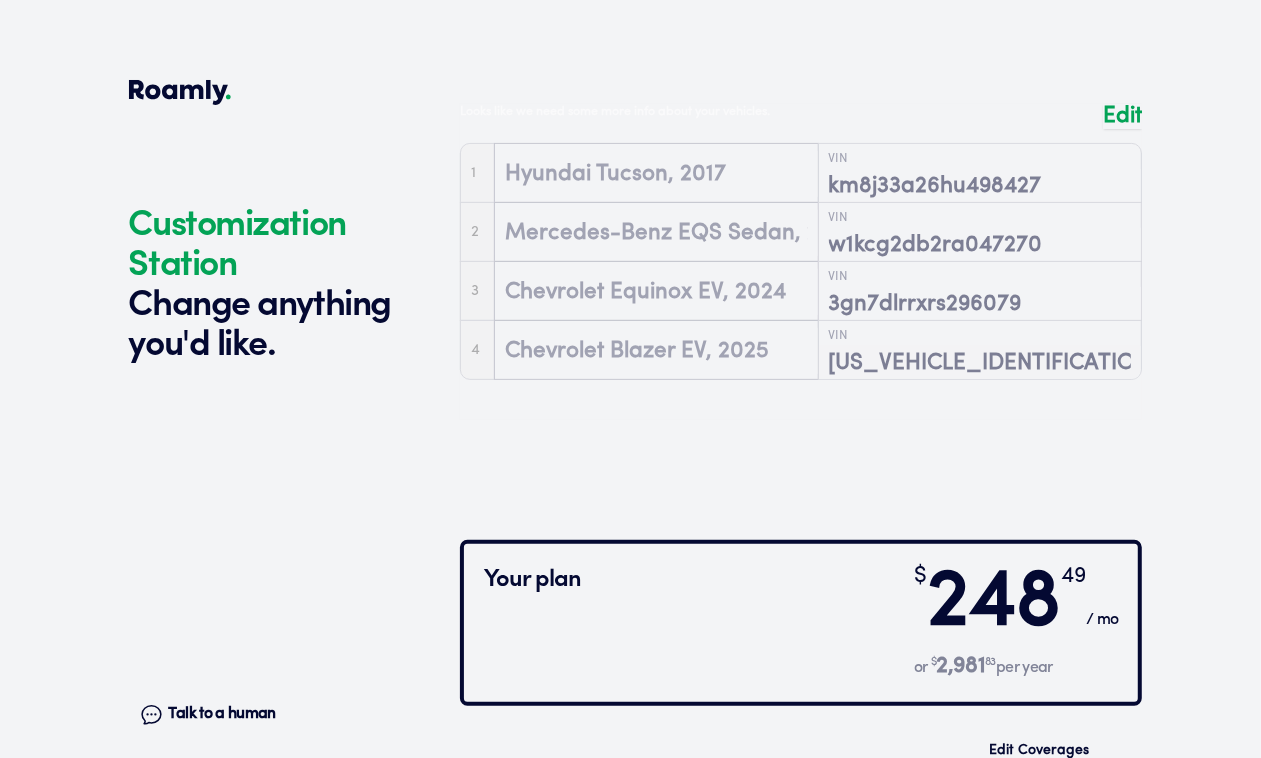 scroll, scrollTop: 5205, scrollLeft: 0, axis: vertical 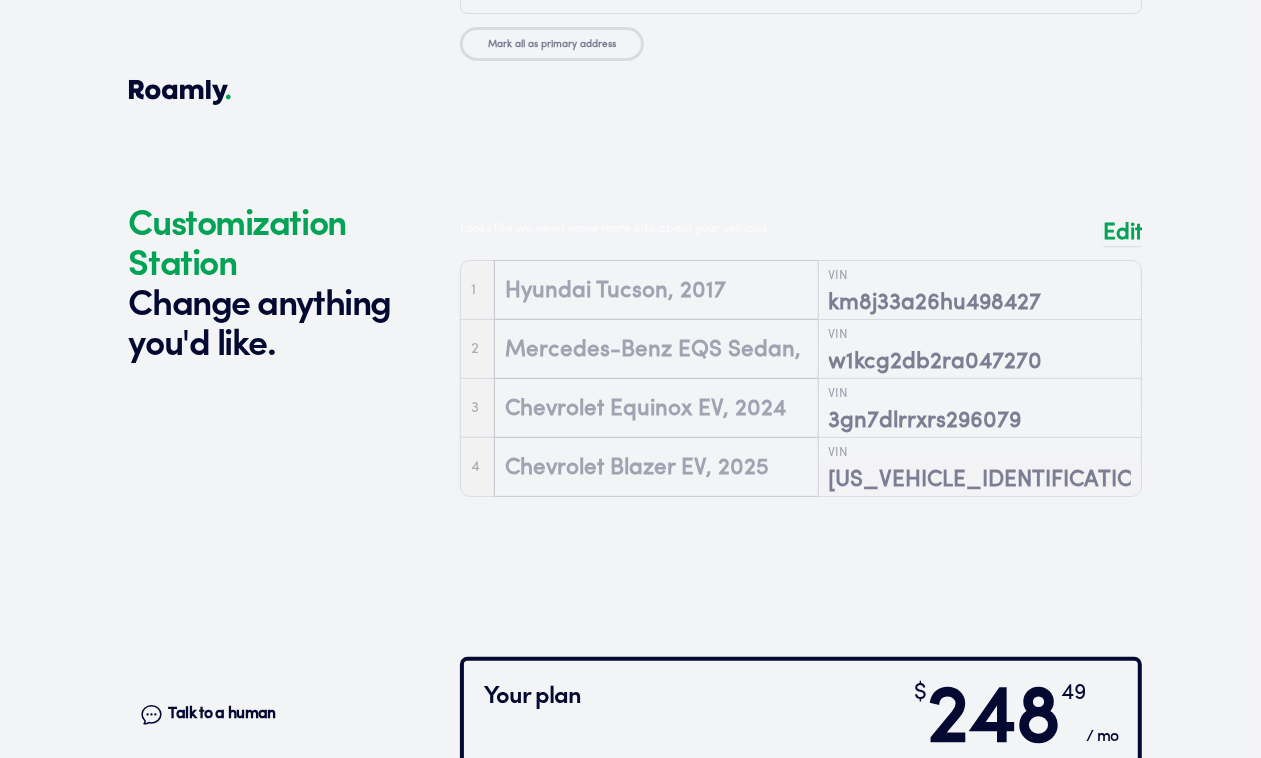 click on "Edit Coverages" at bounding box center (1039, 867) 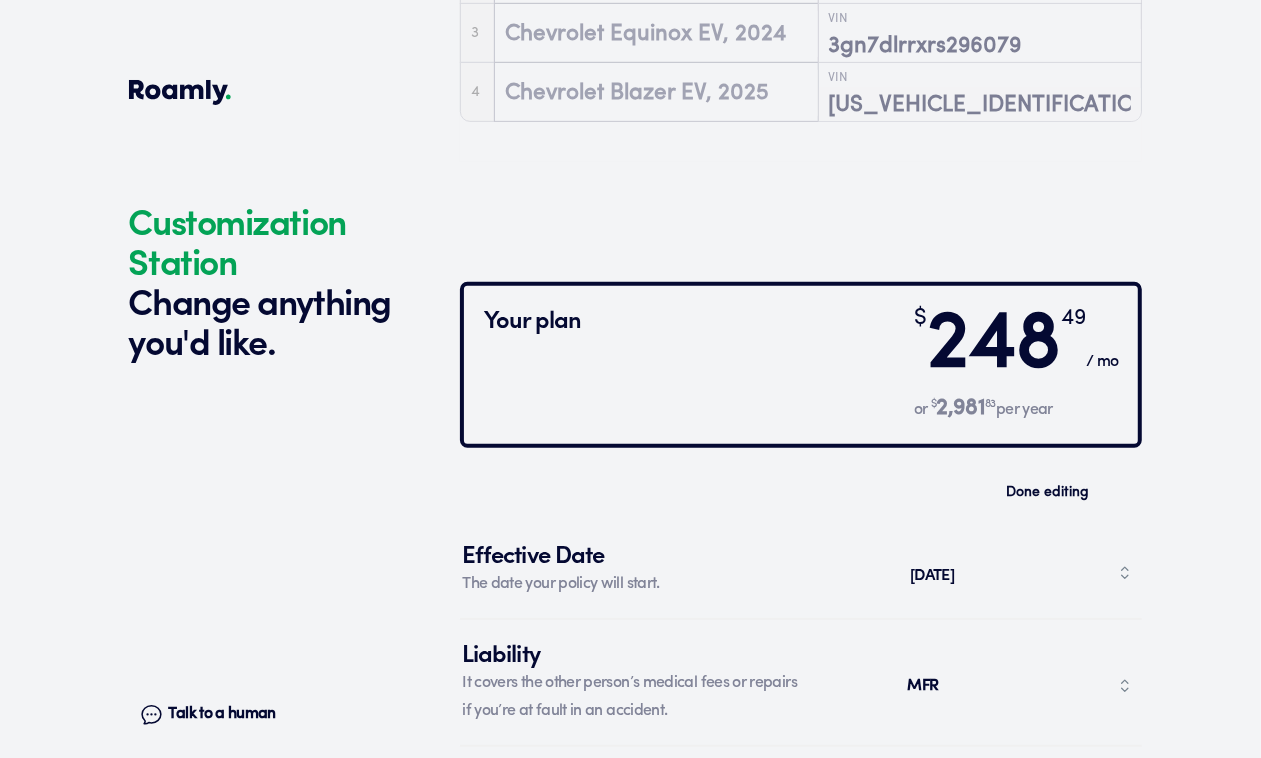 scroll, scrollTop: 5705, scrollLeft: 0, axis: vertical 